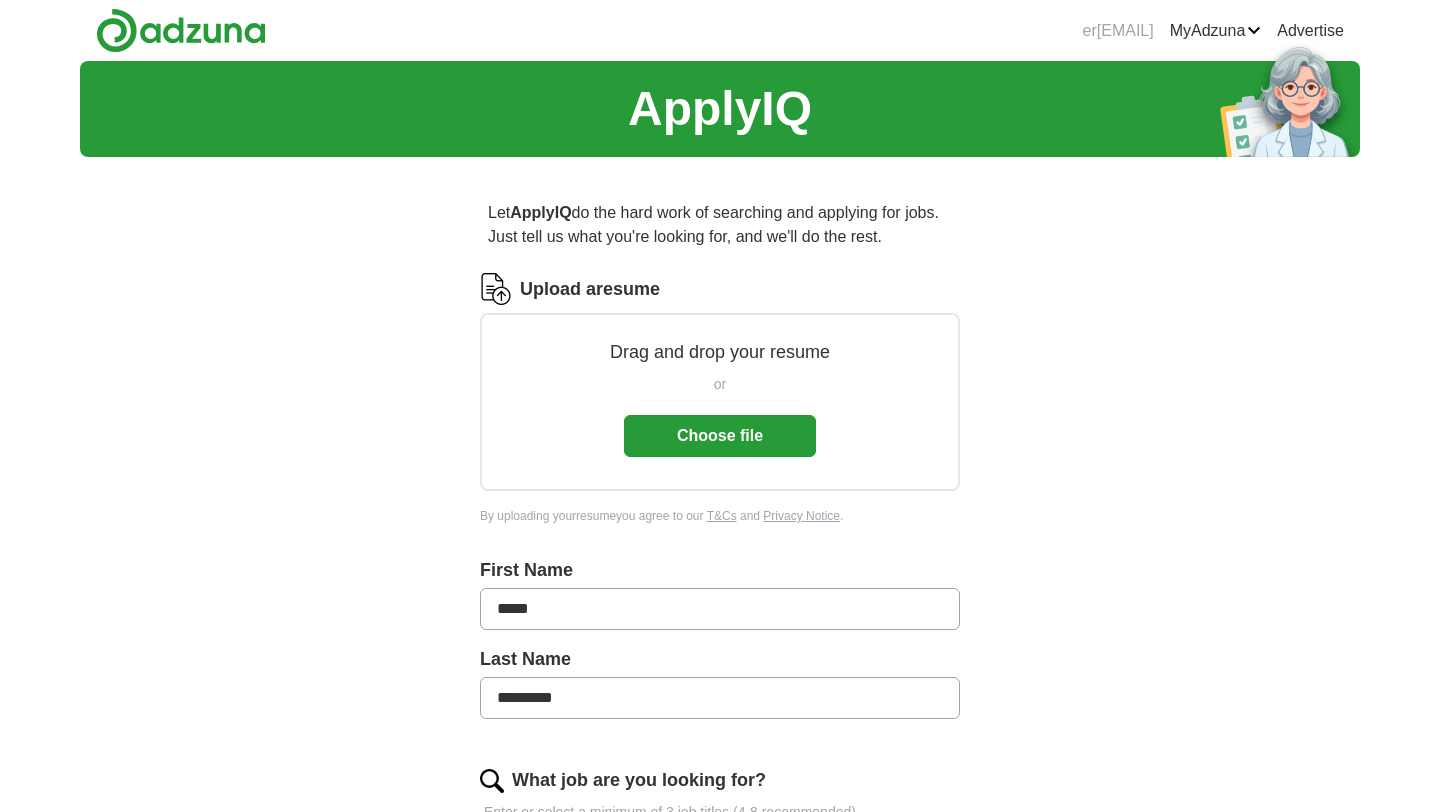 scroll, scrollTop: 0, scrollLeft: 0, axis: both 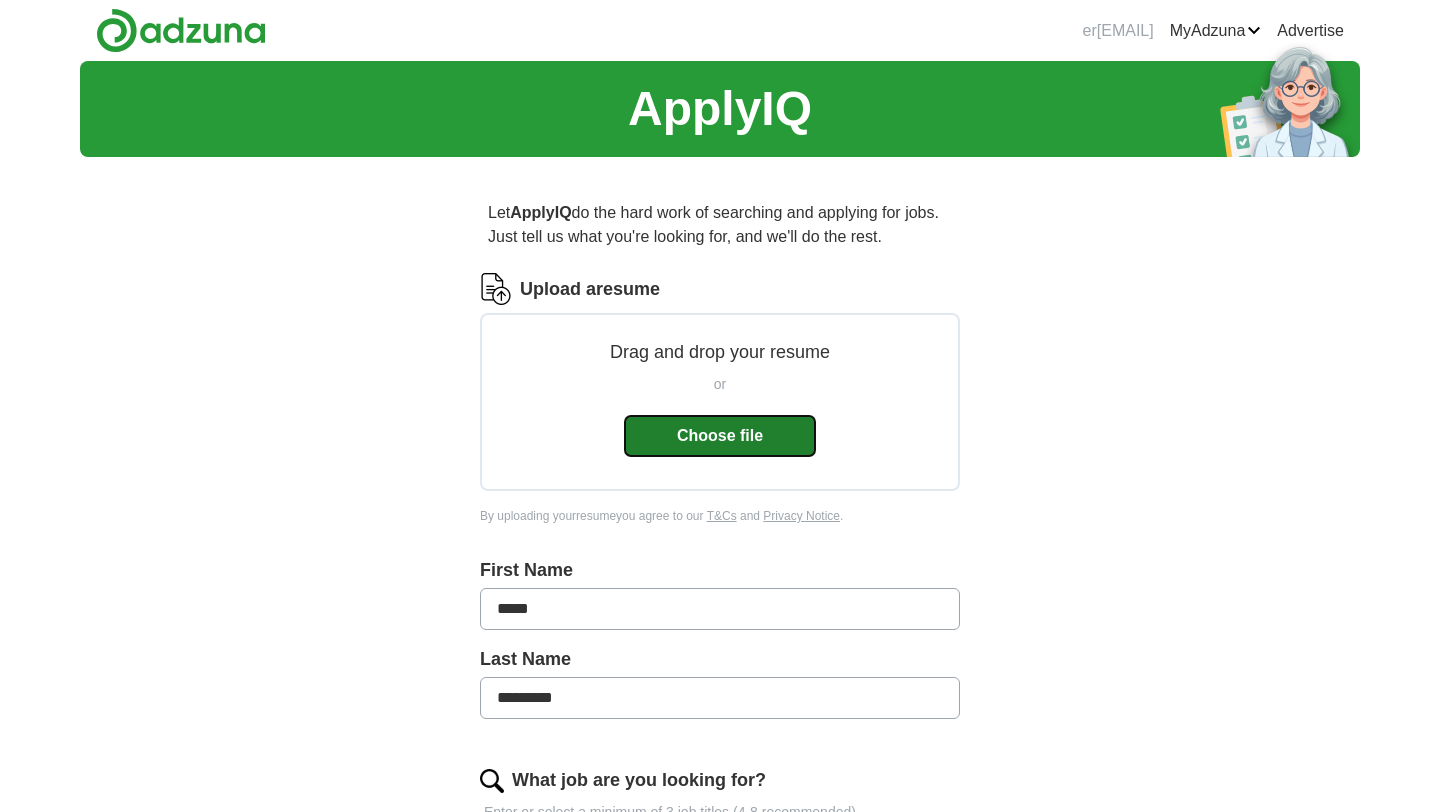 click on "Choose file" at bounding box center [720, 436] 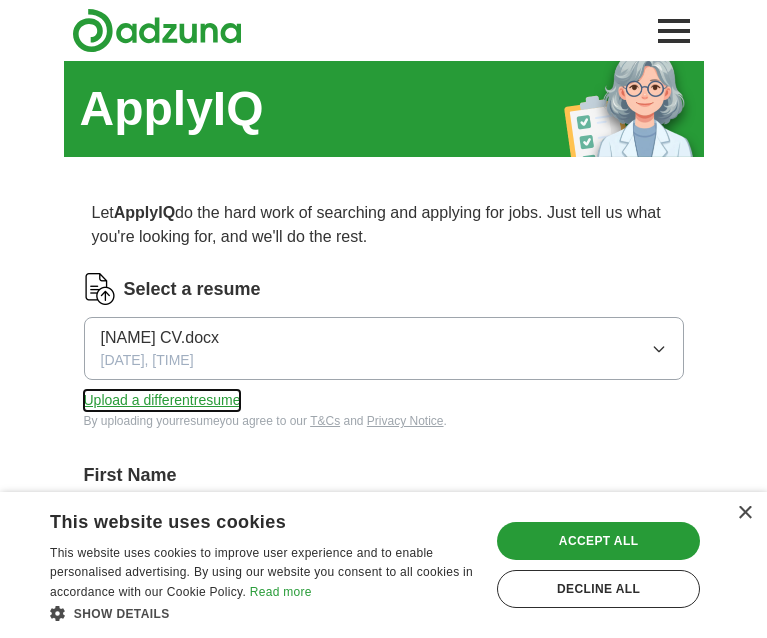 click on "Upload a different  resume" at bounding box center [162, 400] 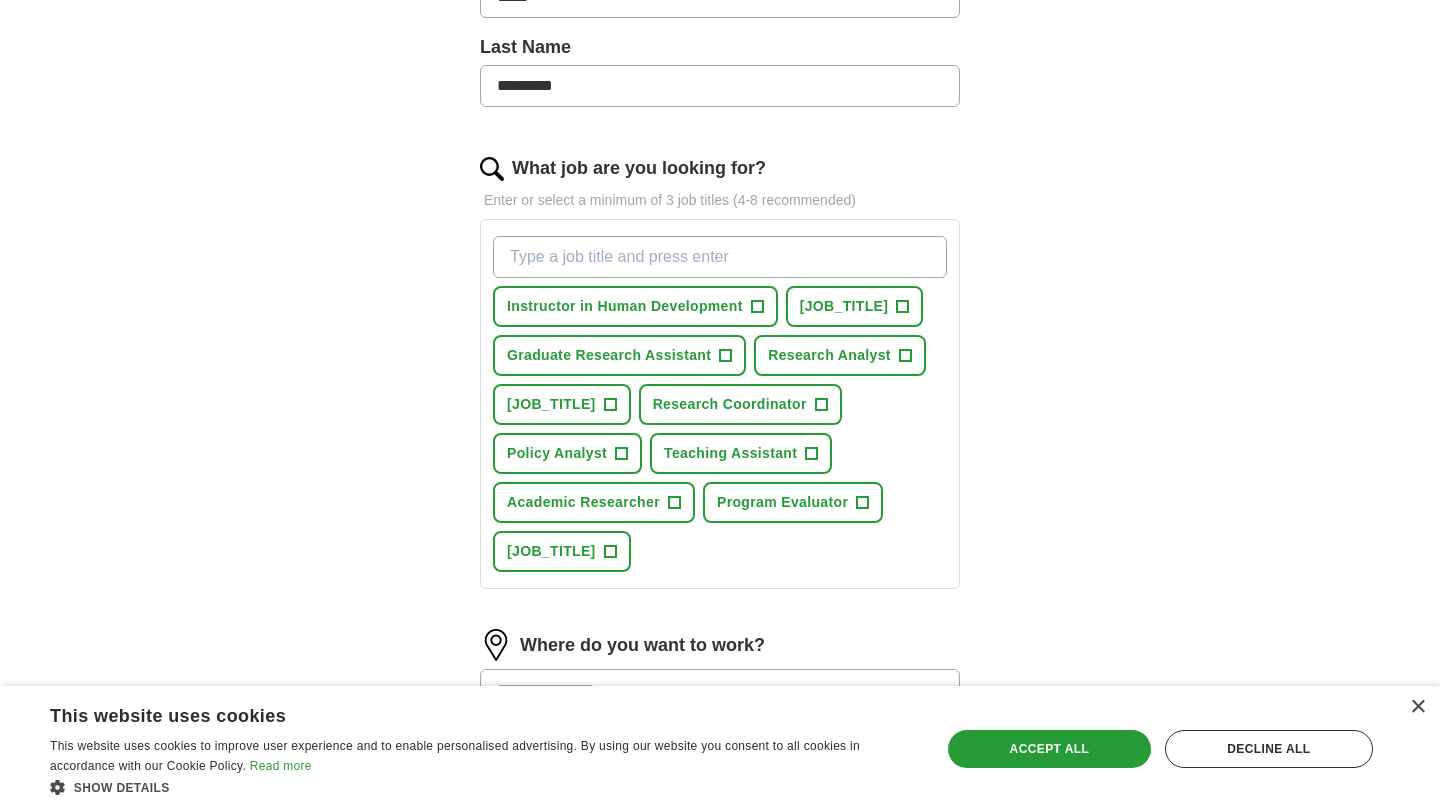 scroll, scrollTop: 519, scrollLeft: 0, axis: vertical 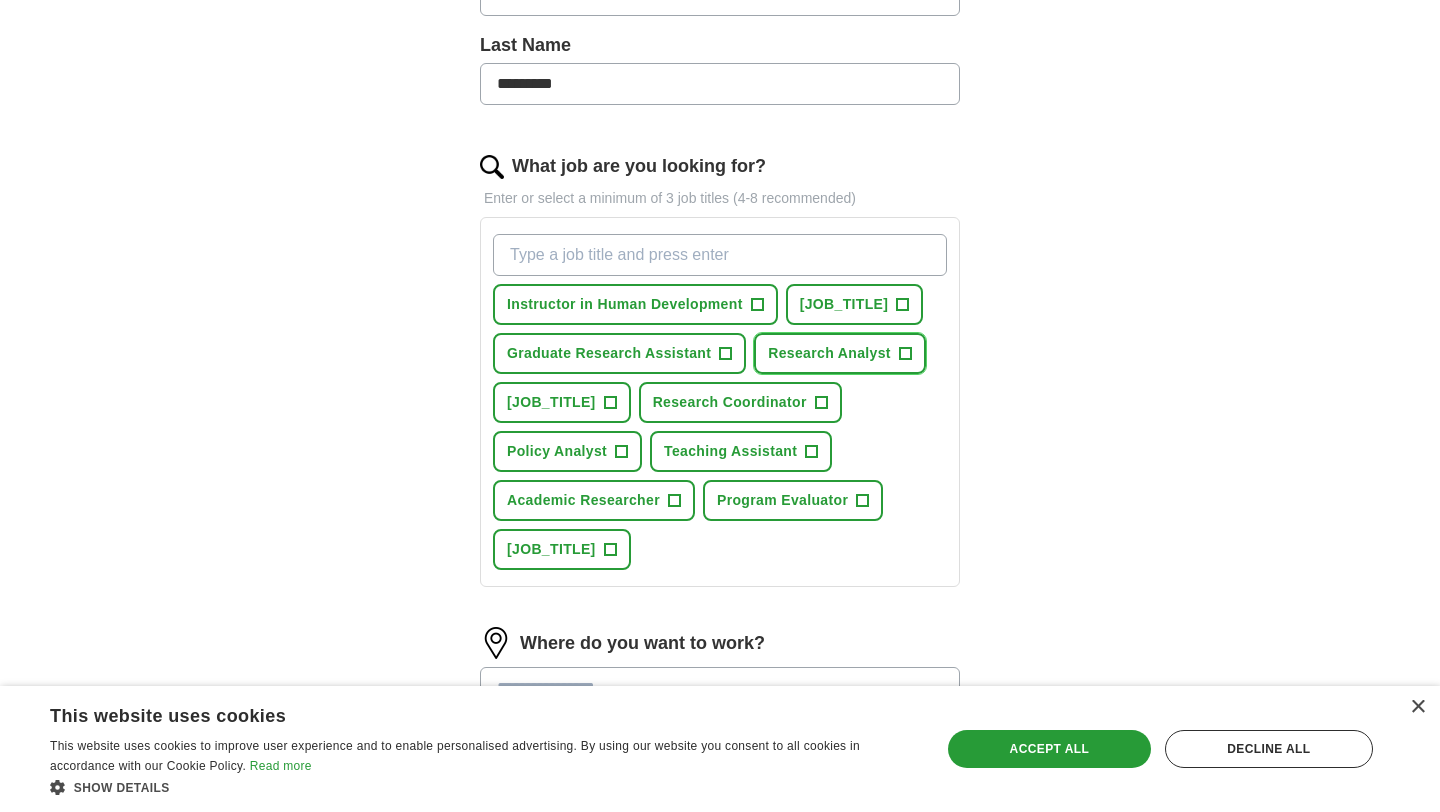click on "Research Analyst +" at bounding box center (840, 353) 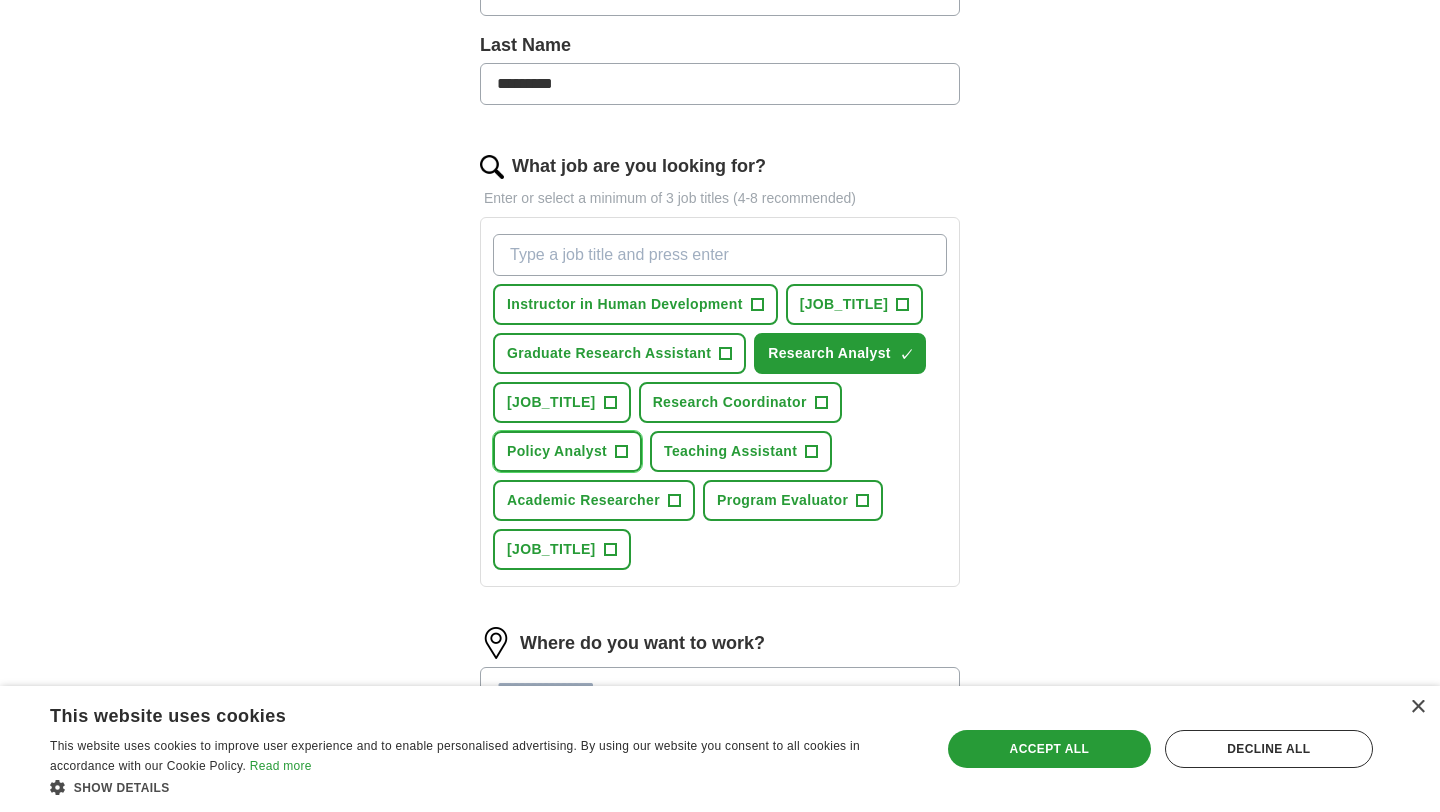 click on "Policy Analyst" at bounding box center (557, 451) 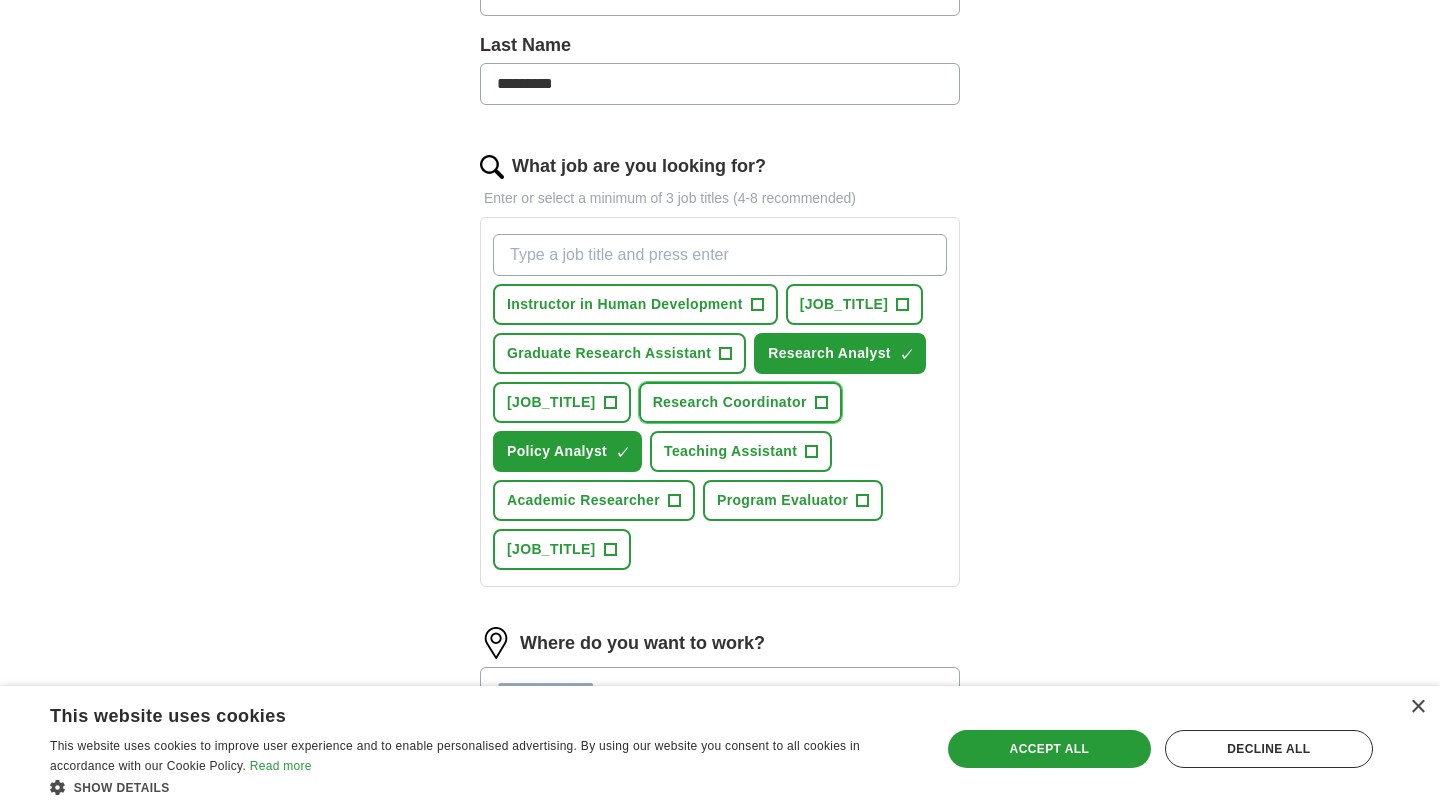 click on "Research Coordinator" at bounding box center [730, 402] 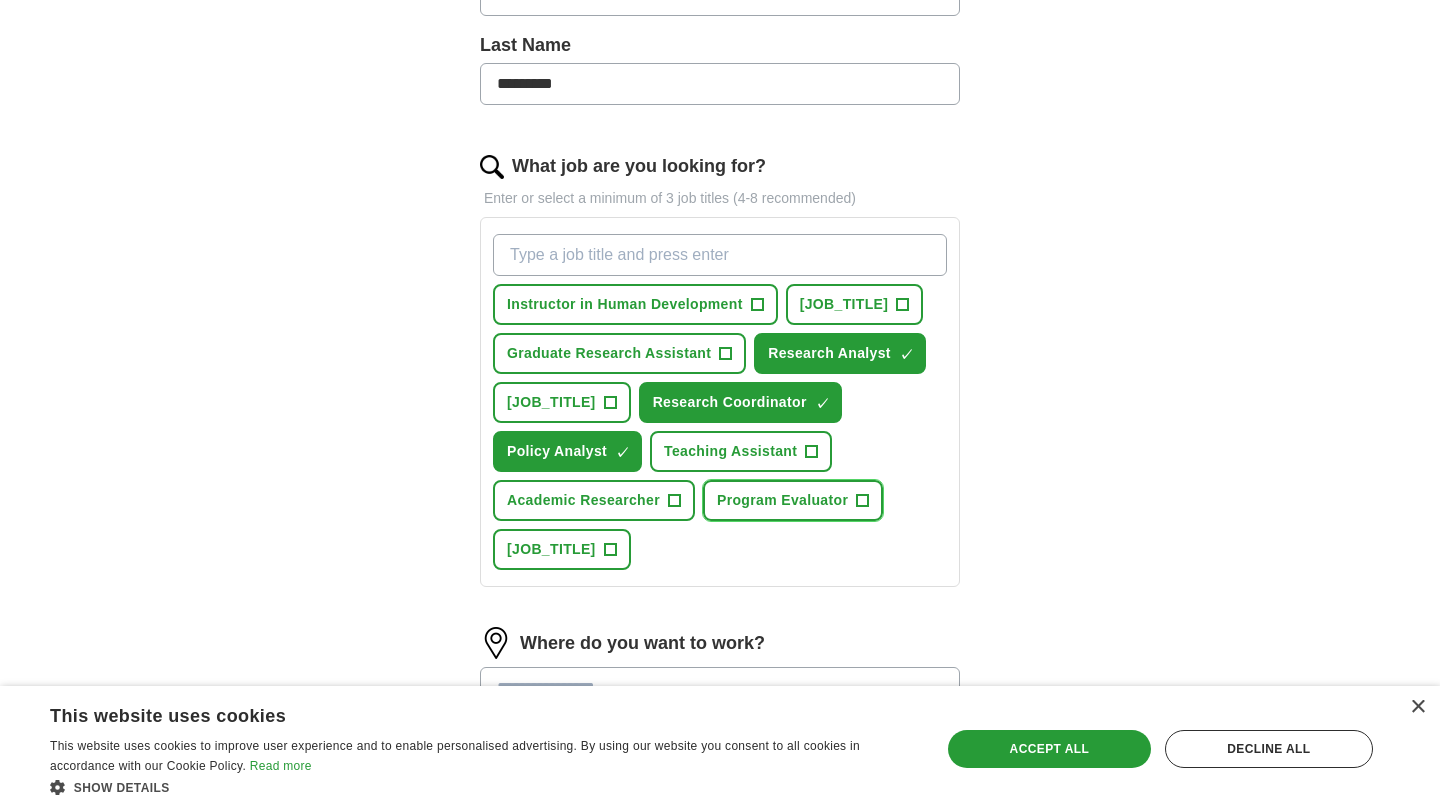 click on "Program Evaluator" at bounding box center (782, 500) 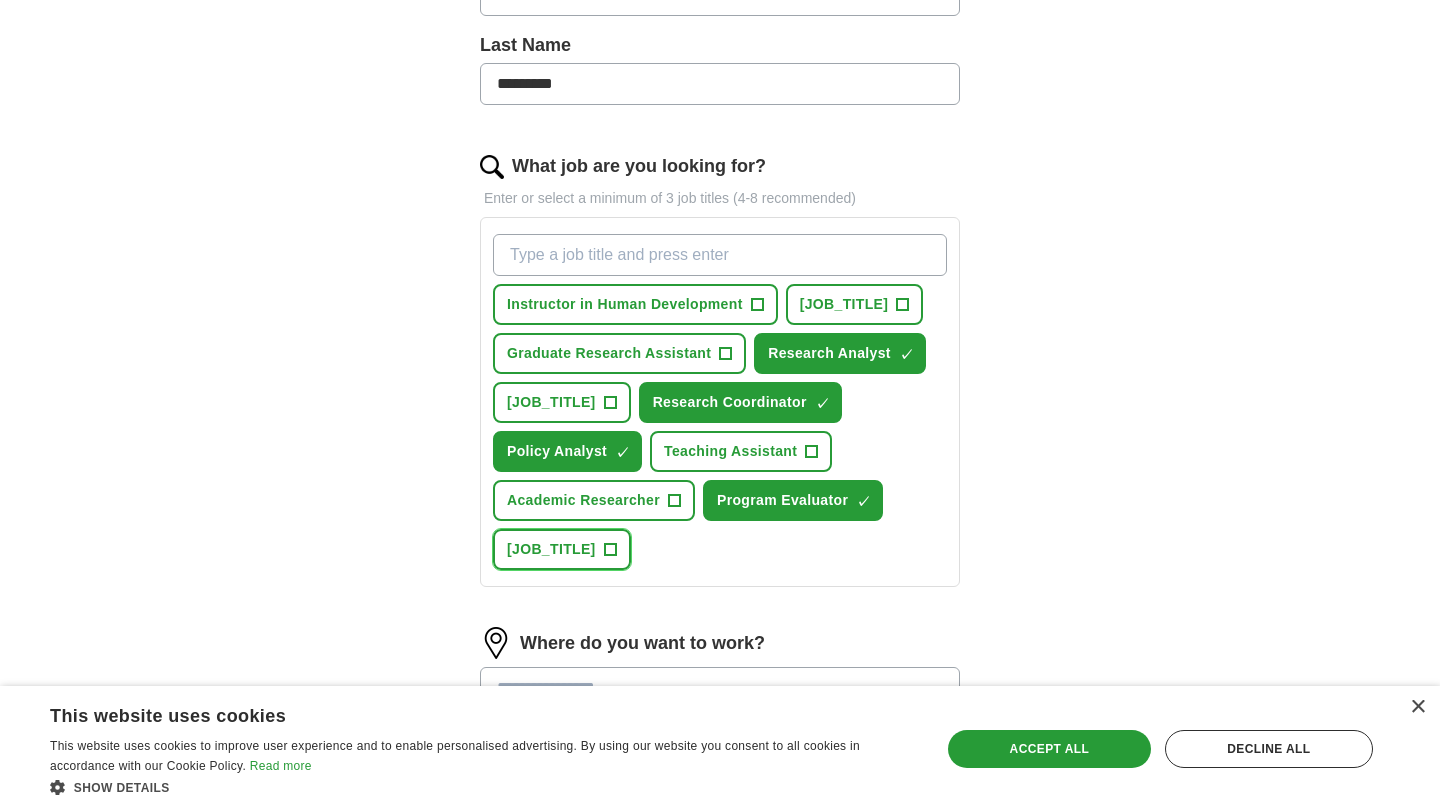 click on "Child Development Researcher +" at bounding box center (562, 549) 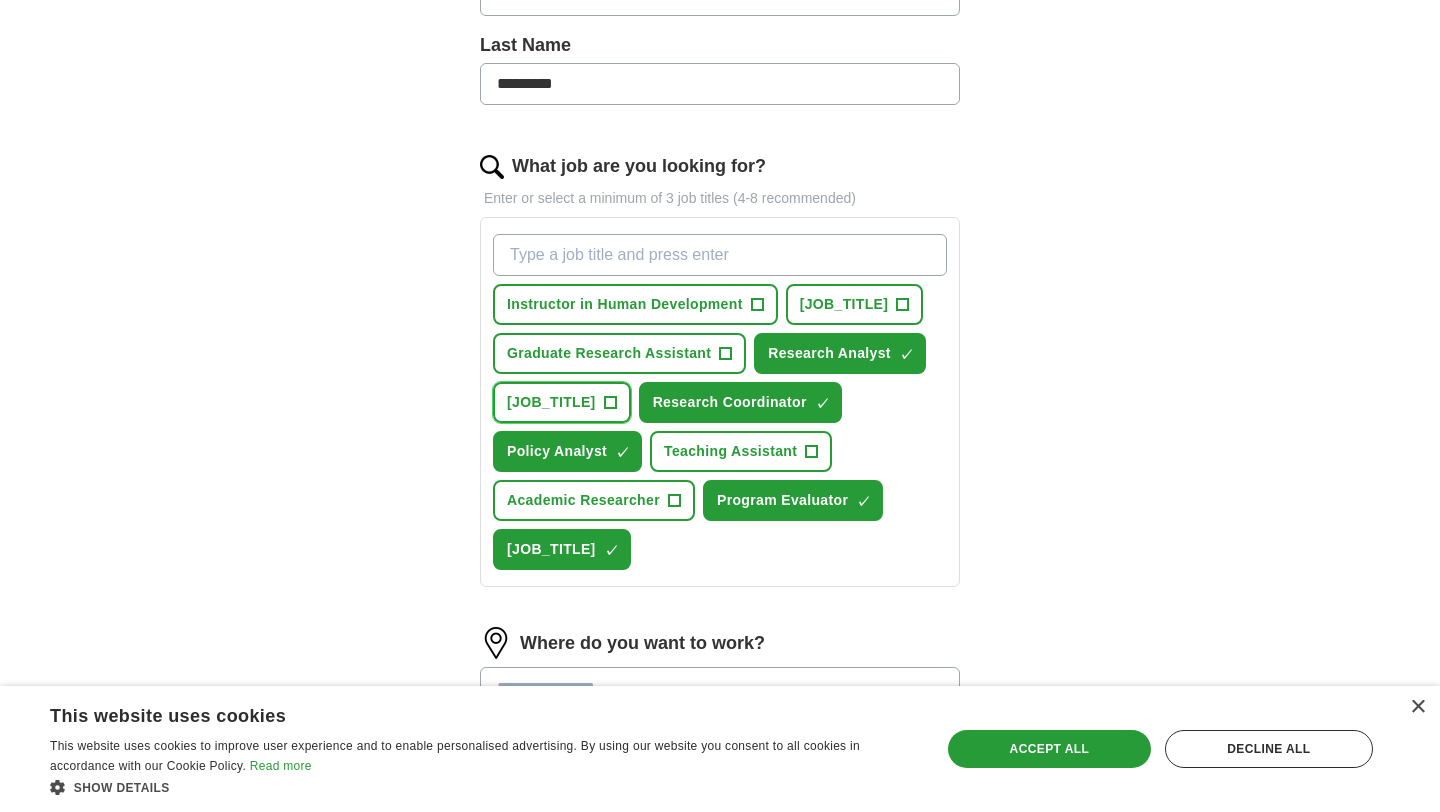 click on "Equity and Inclusion Consultant" at bounding box center [551, 402] 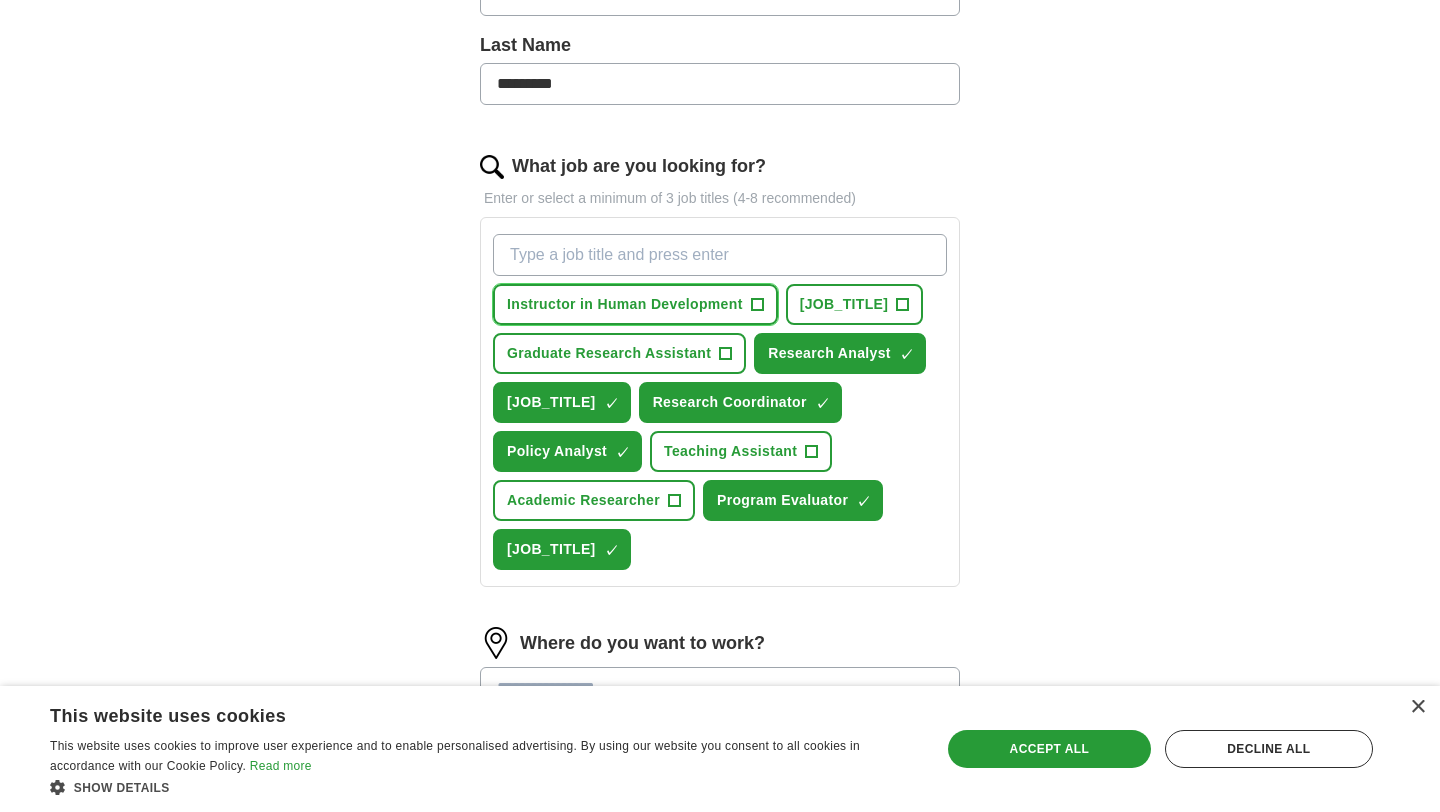 click on "Instructor in Human Development +" at bounding box center (635, 304) 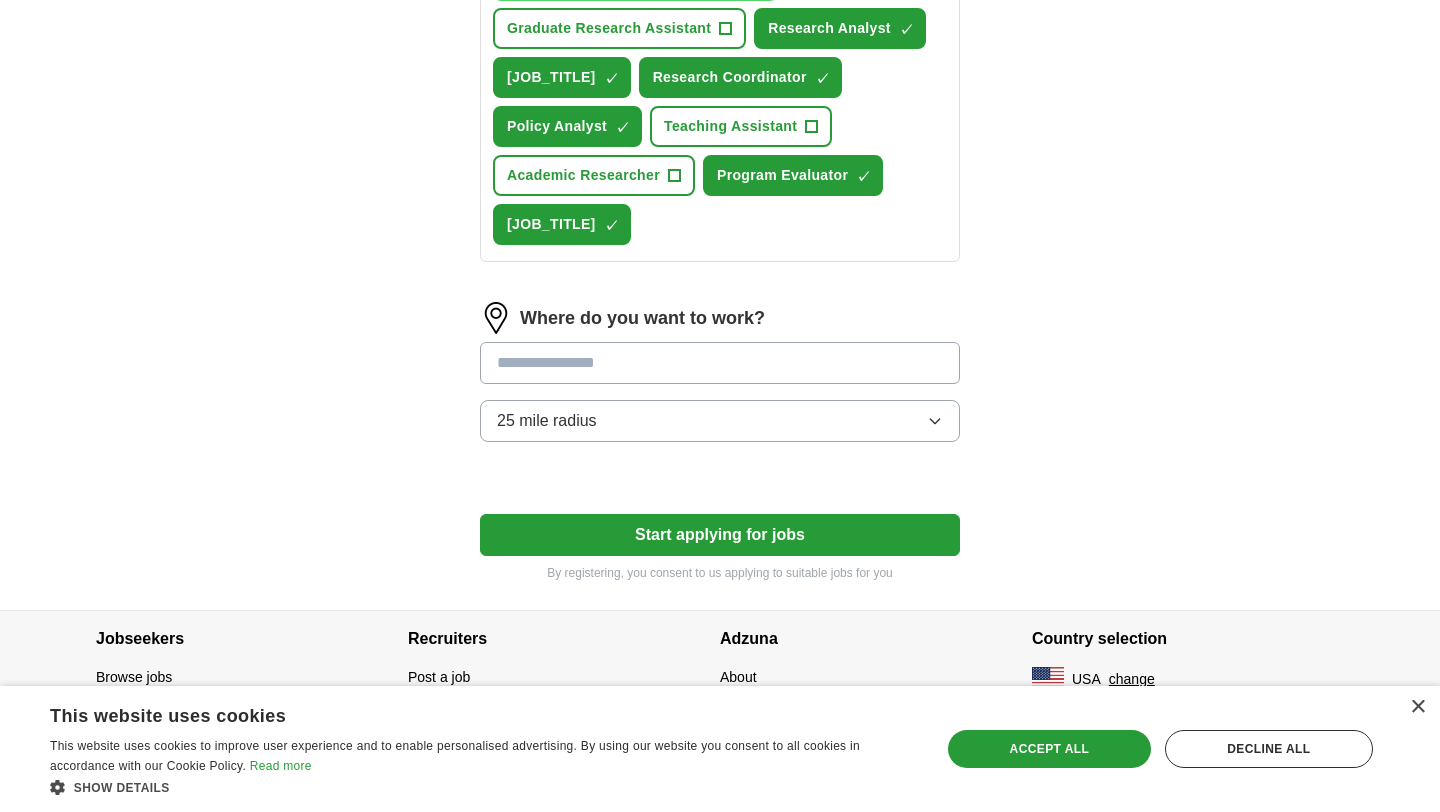 scroll, scrollTop: 942, scrollLeft: 0, axis: vertical 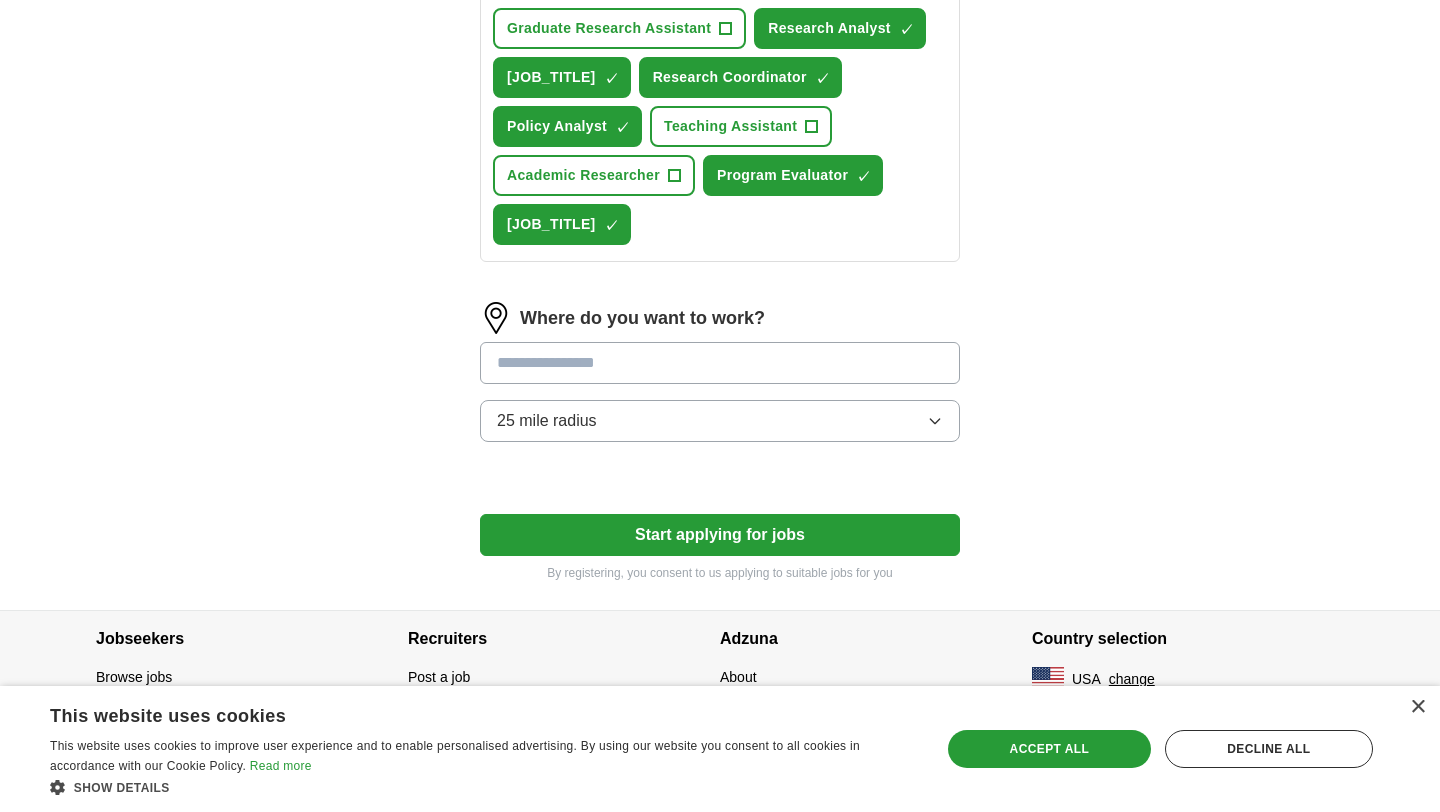 click at bounding box center (720, 363) 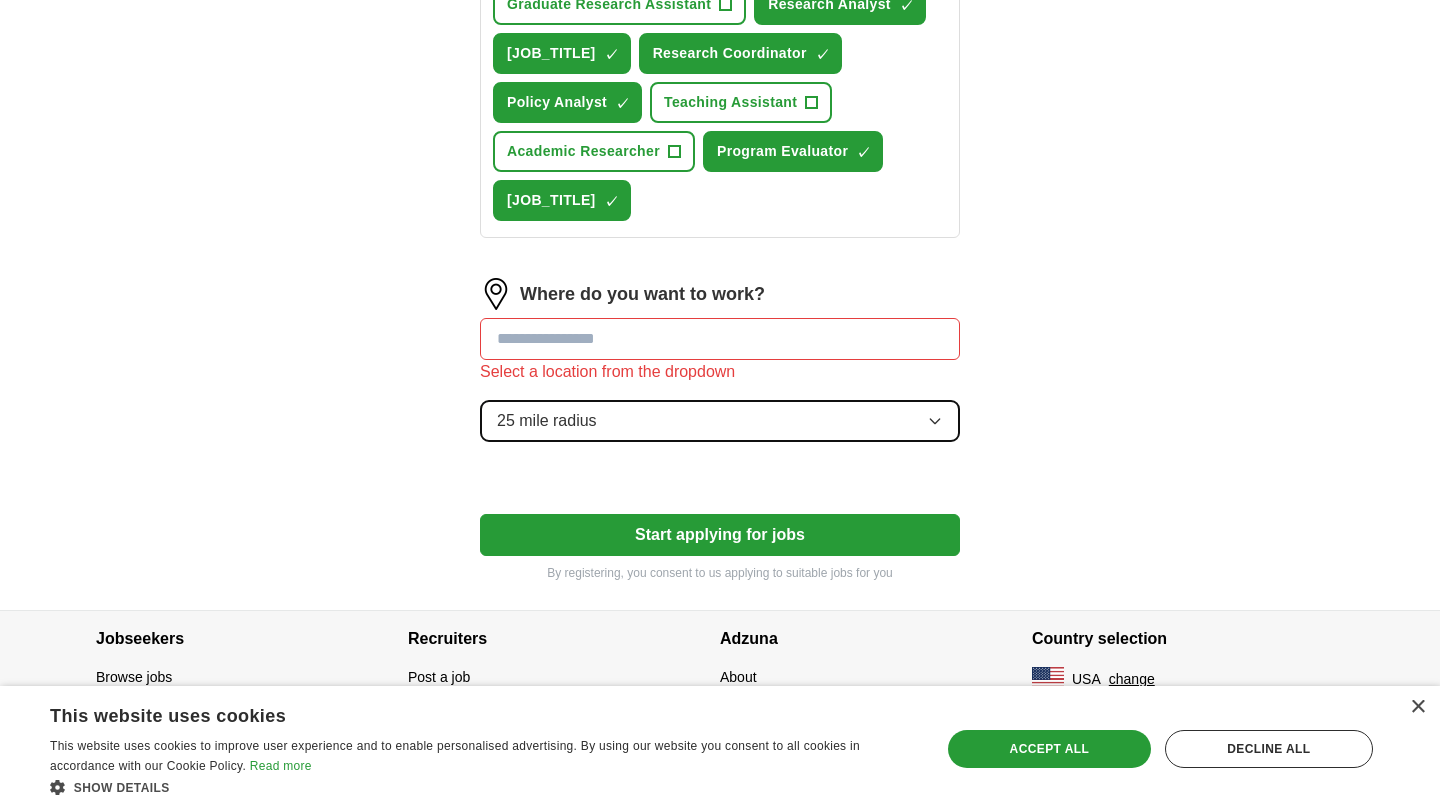 click on "25 mile radius" at bounding box center [720, 421] 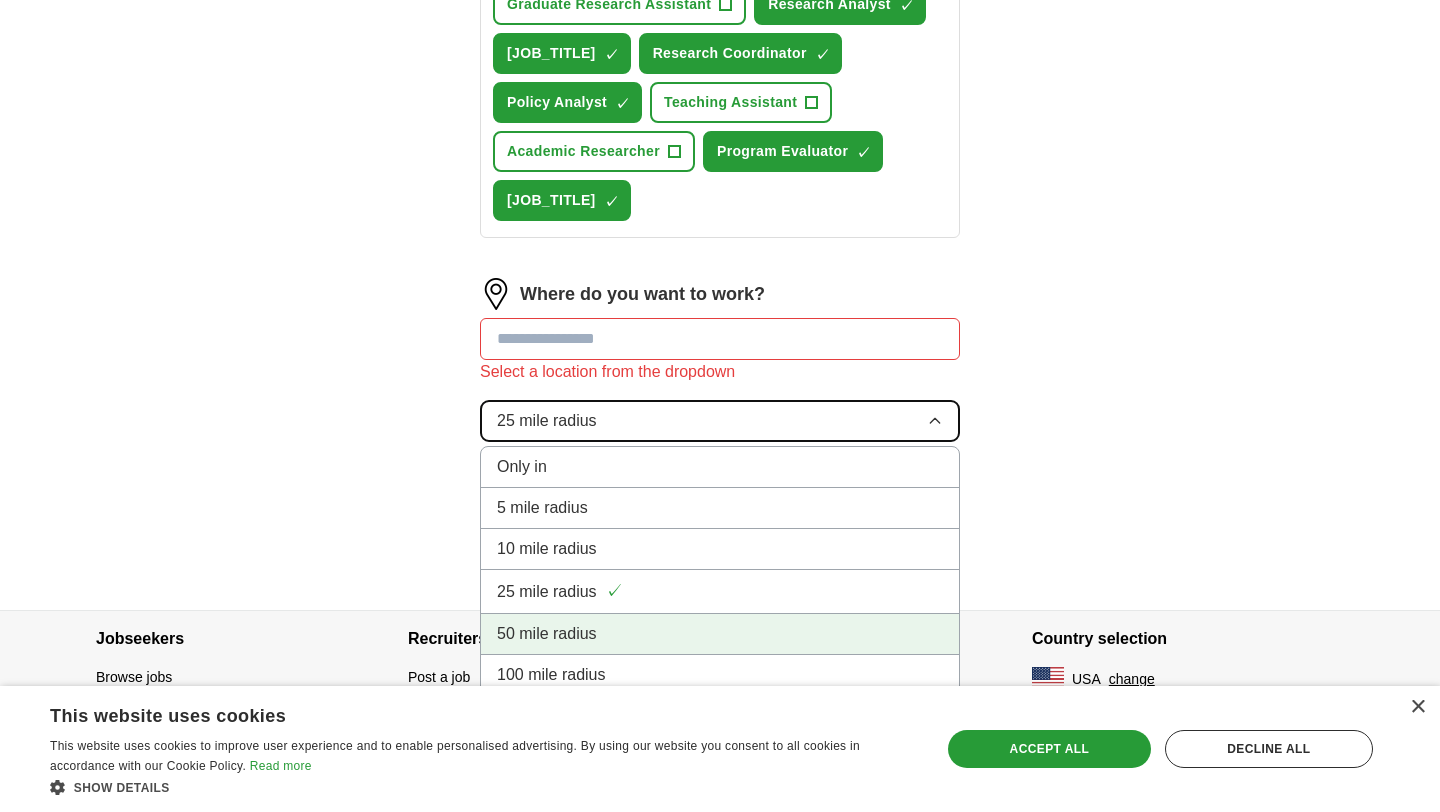 scroll, scrollTop: 966, scrollLeft: 0, axis: vertical 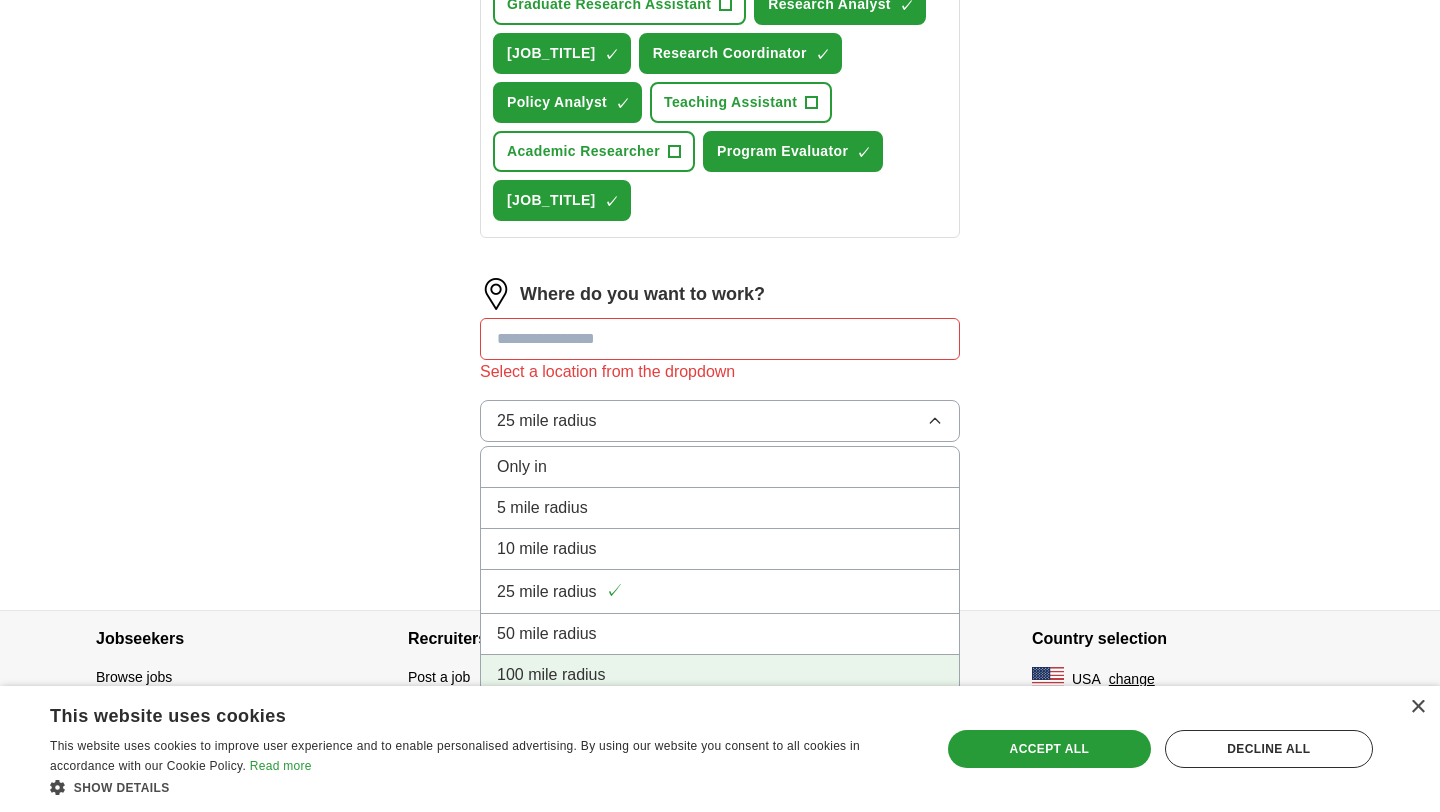 click on "100 mile radius" at bounding box center [720, 675] 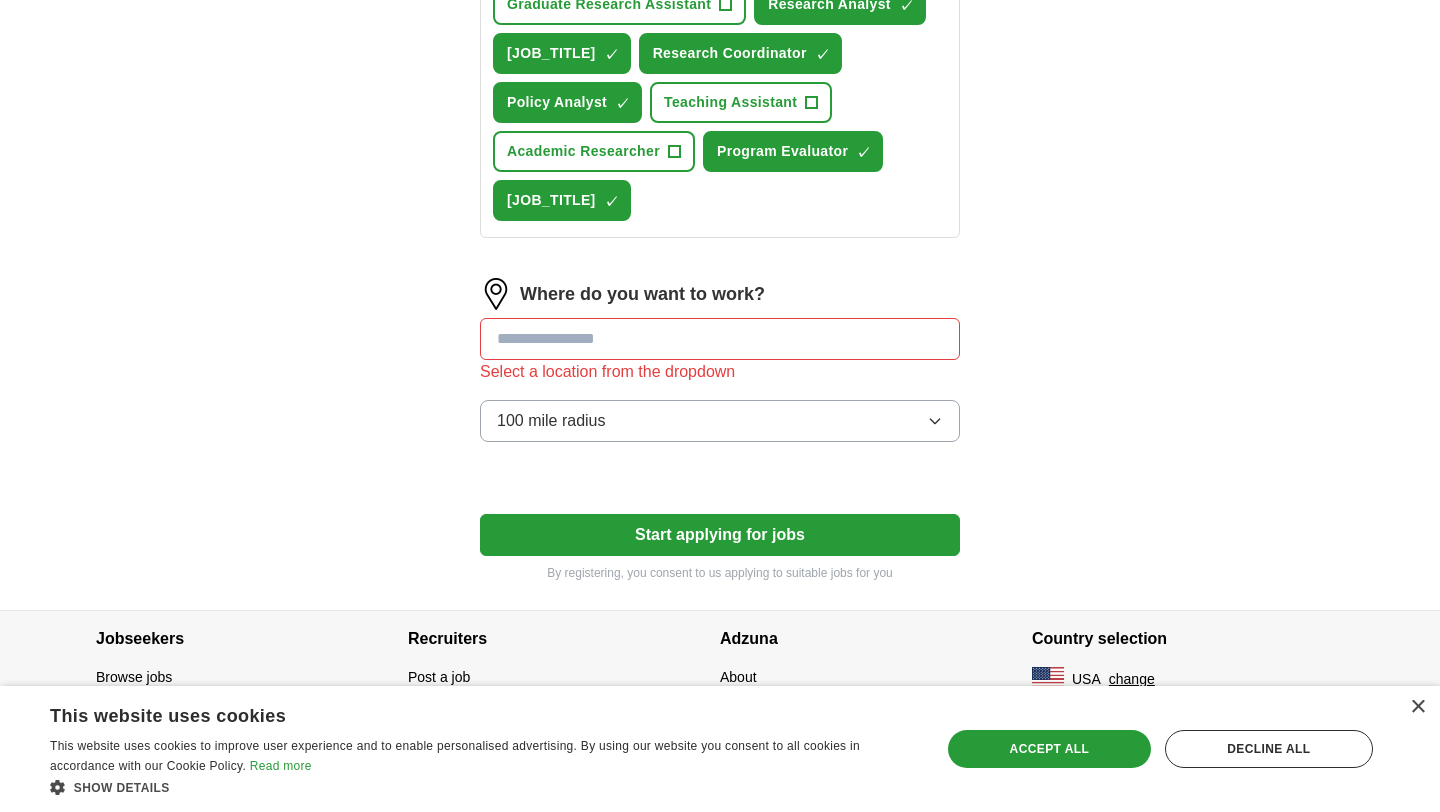 click on "Select a location from the dropdown" at bounding box center (720, 372) 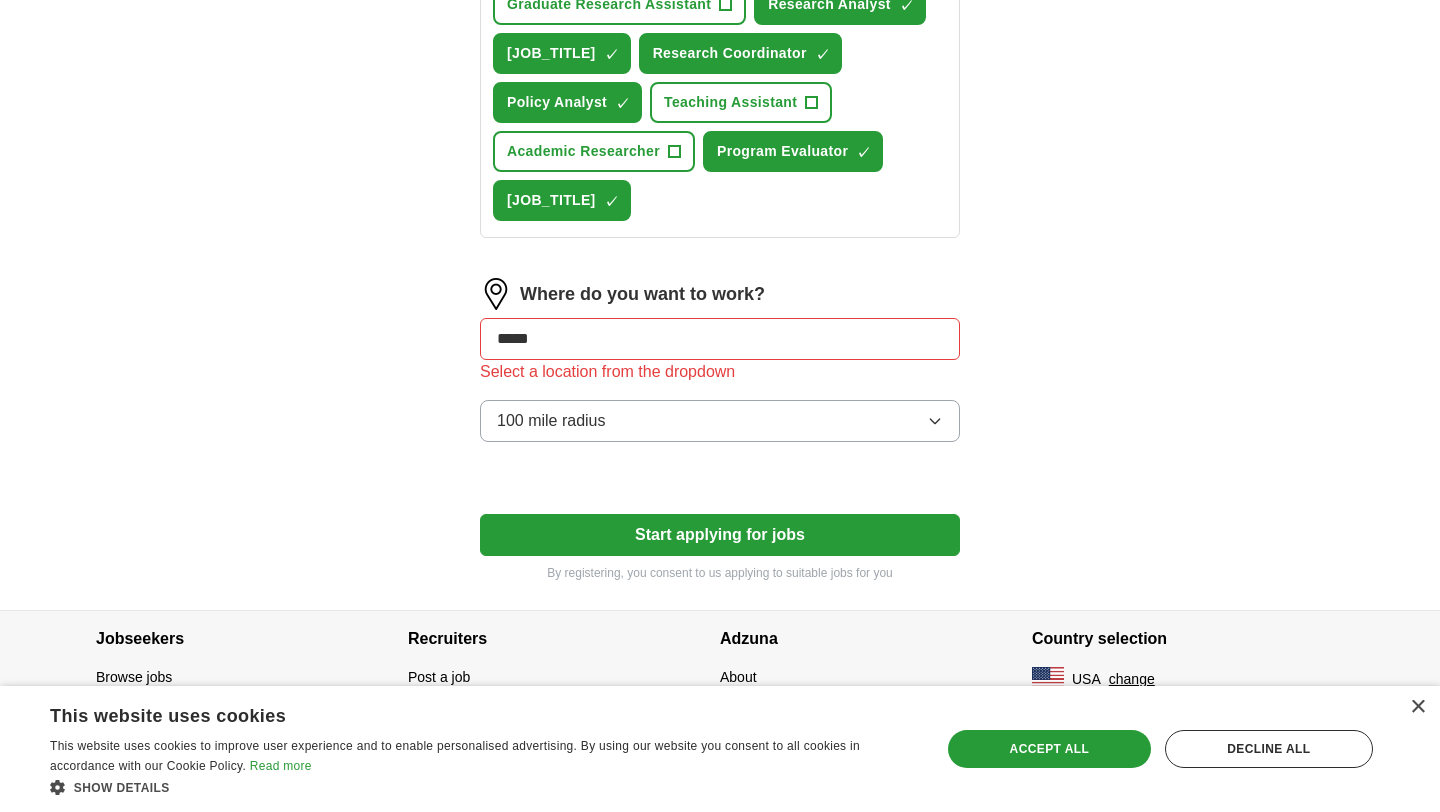 click on "ApplyIQ Let  ApplyIQ  do the hard work of searching and applying for jobs. Just tell us what you're looking for, and we'll do the rest. Select a resume Ireti A CV.docx 07/14/2025, 13:10 Upload a different  resume By uploading your  resume  you agree to our   T&Cs   and   Privacy Notice . First Name ***** Last Name ********* What job are you looking for? Enter or select a minimum of 3 job titles (4-8 recommended) Instructor in Human Development ✓ × Early Childhood Educator + Graduate Research Assistant + Research Analyst ✓ × Equity and Inclusion Consultant ✓ × Research Coordinator ✓ × Policy Analyst ✓ × Teaching Assistant + Academic Researcher + Program Evaluator ✓ × Child Development Researcher ✓ × Where do you want to work? ***** Select a location from the dropdown 100 mile radius Start applying for jobs By registering, you consent to us applying to suitable jobs for you" at bounding box center (720, -99) 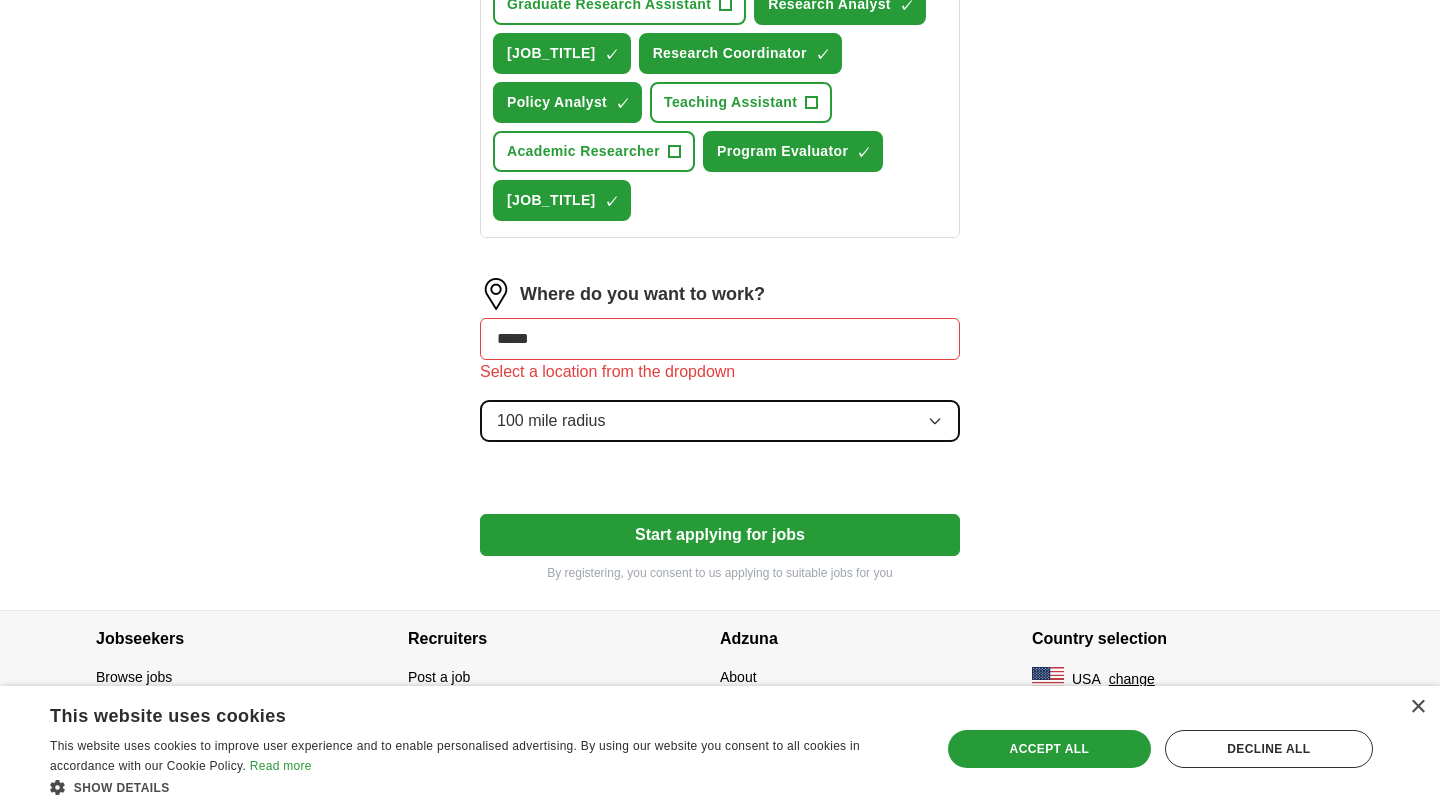 click on "100 mile radius" at bounding box center (720, 421) 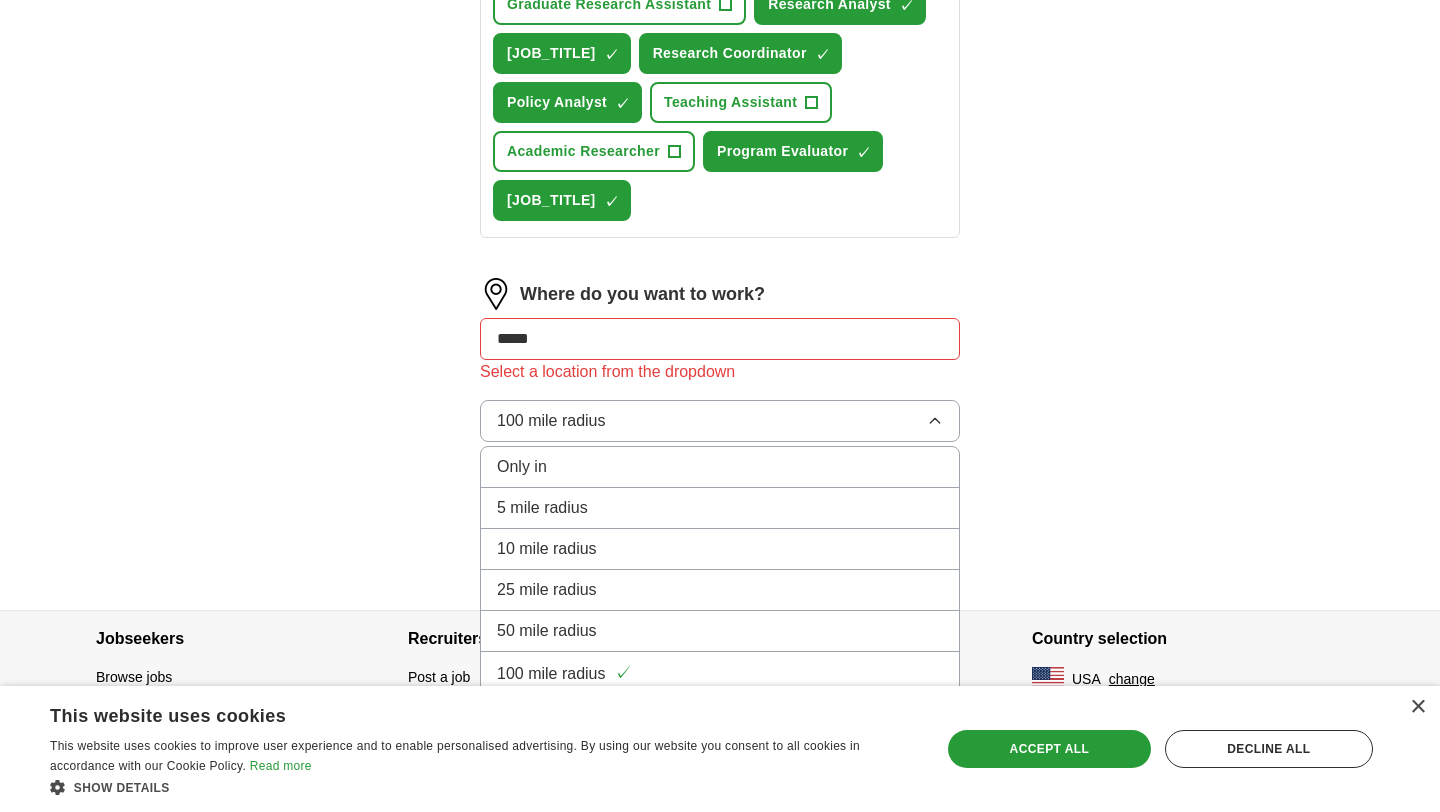 click on "Let  ApplyIQ  do the hard work of searching and applying for jobs. Just tell us what you're looking for, and we'll do the rest. Select a resume Ireti A CV.docx 07/14/2025, 13:10 Upload a different  resume By uploading your  resume  you agree to our   T&Cs   and   Privacy Notice . First Name ***** Last Name ********* What job are you looking for? Enter or select a minimum of 3 job titles (4-8 recommended) Instructor in Human Development ✓ × Early Childhood Educator + Graduate Research Assistant + Research Analyst ✓ × Equity and Inclusion Consultant ✓ × Research Coordinator ✓ × Policy Analyst ✓ × Teaching Assistant + Academic Researcher + Program Evaluator ✓ × Child Development Researcher ✓ × Where do you want to work? ***** Select a location from the dropdown 100 mile radius Only in 5 mile radius 10 mile radius 25 mile radius 50 mile radius 100 mile radius ✓ Start applying for jobs By registering, you consent to us applying to suitable jobs for you" at bounding box center (720, -43) 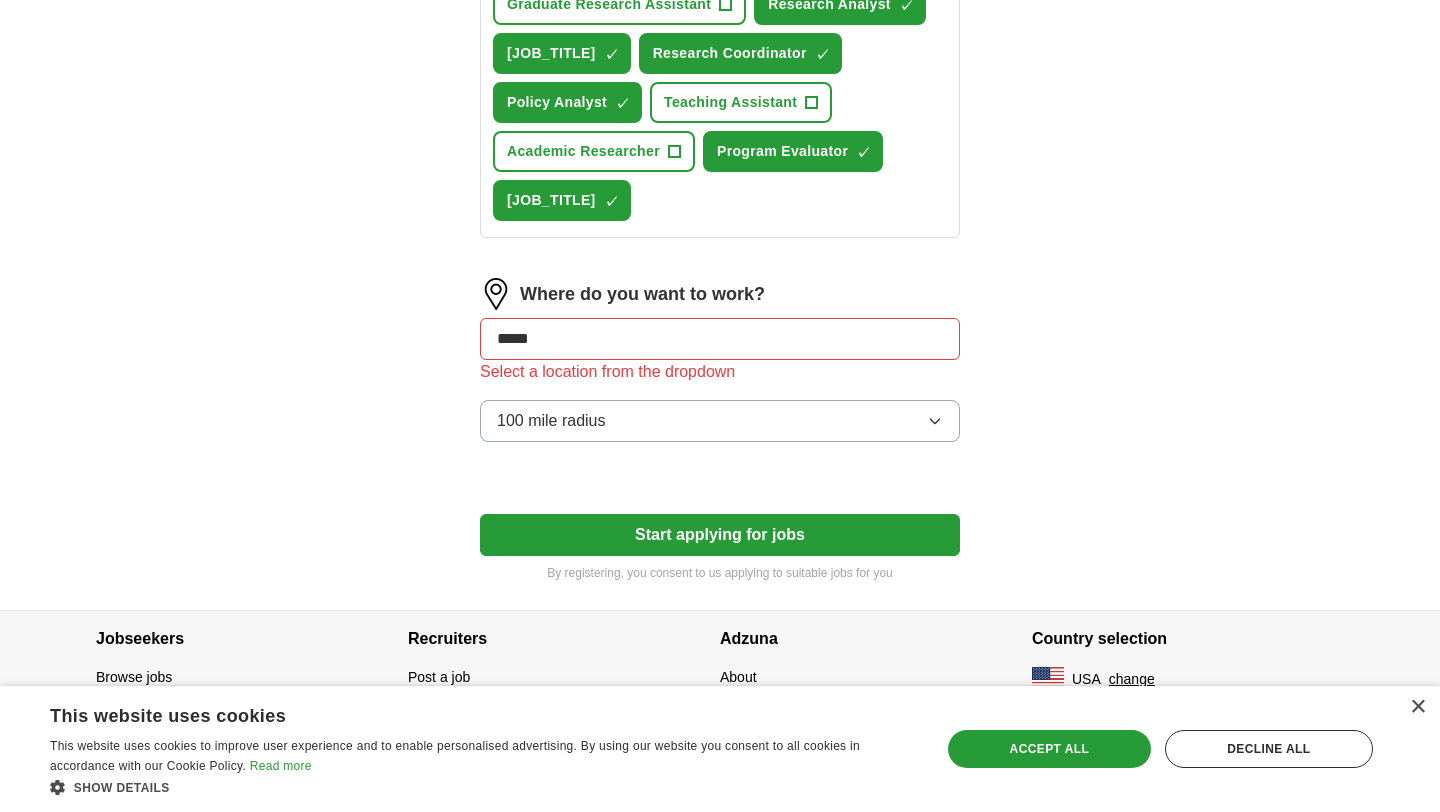 click on "*****" at bounding box center [720, 339] 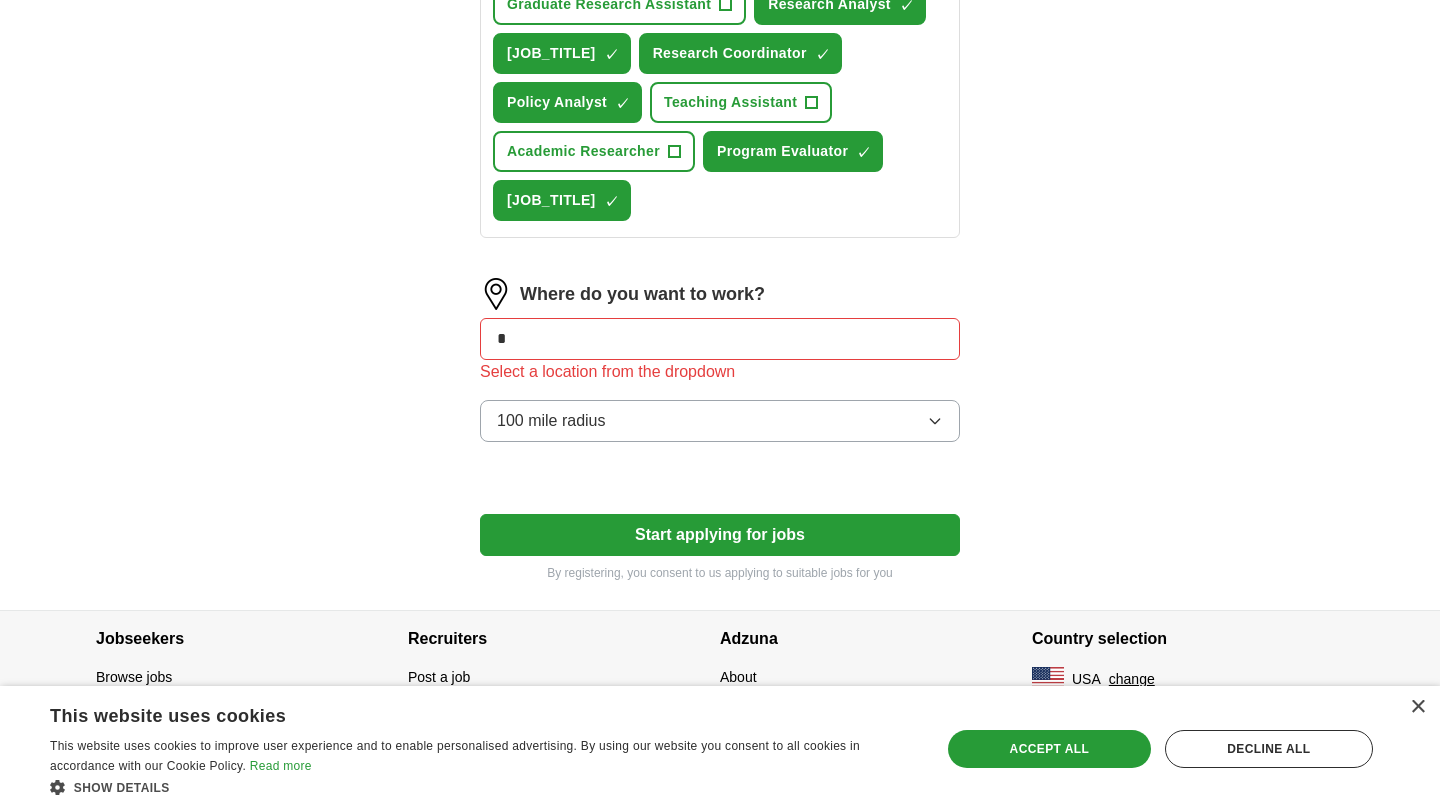type on "*" 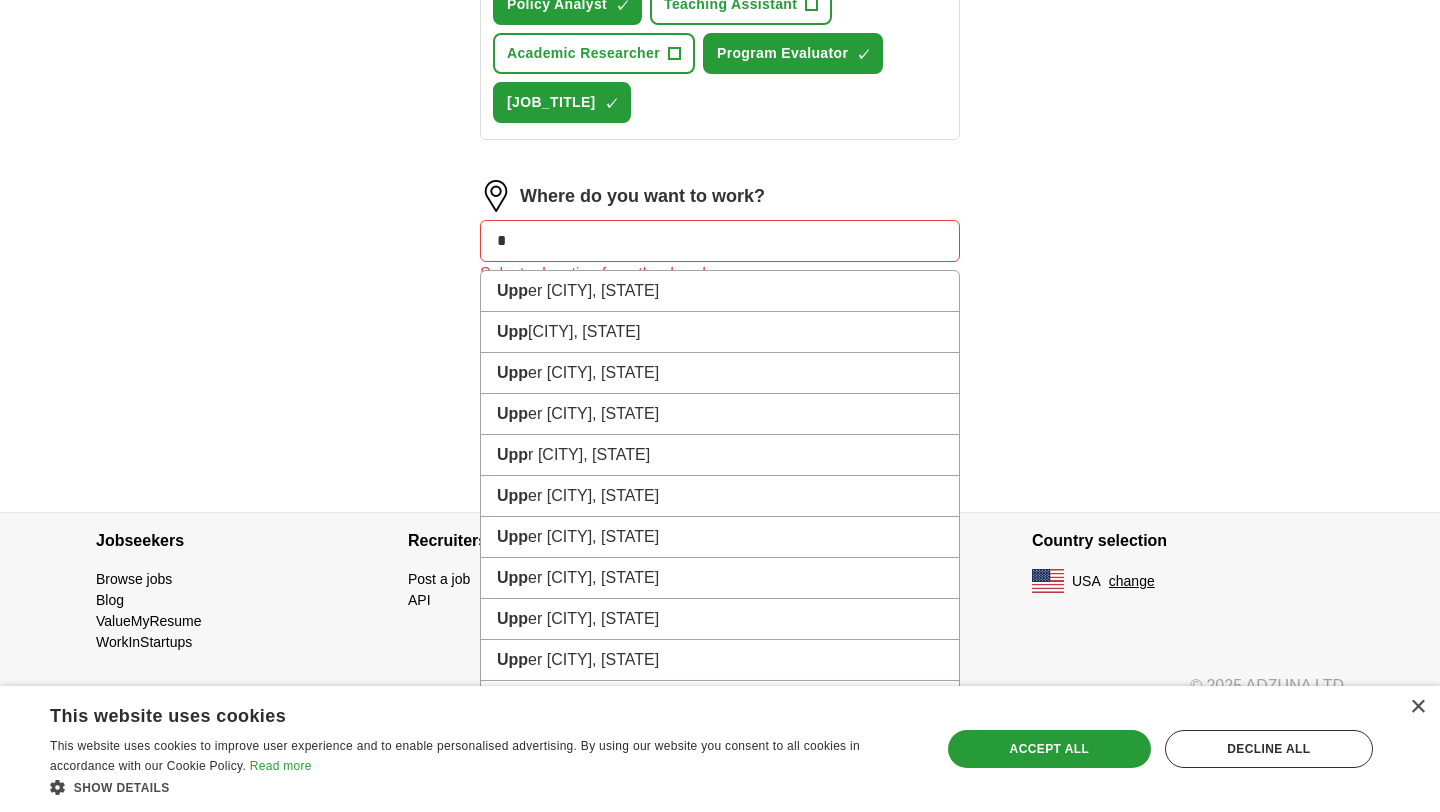 type on "*" 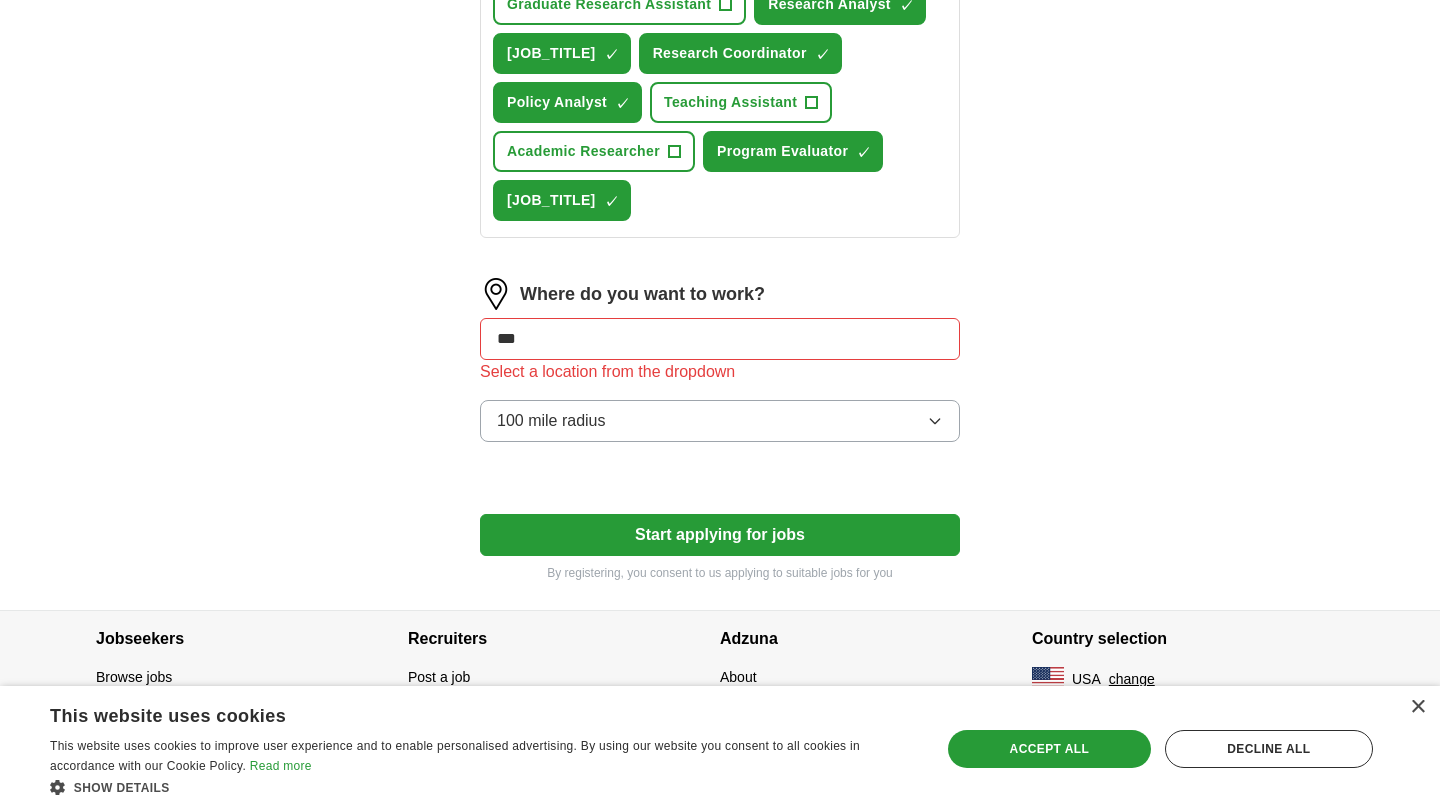 type on "****" 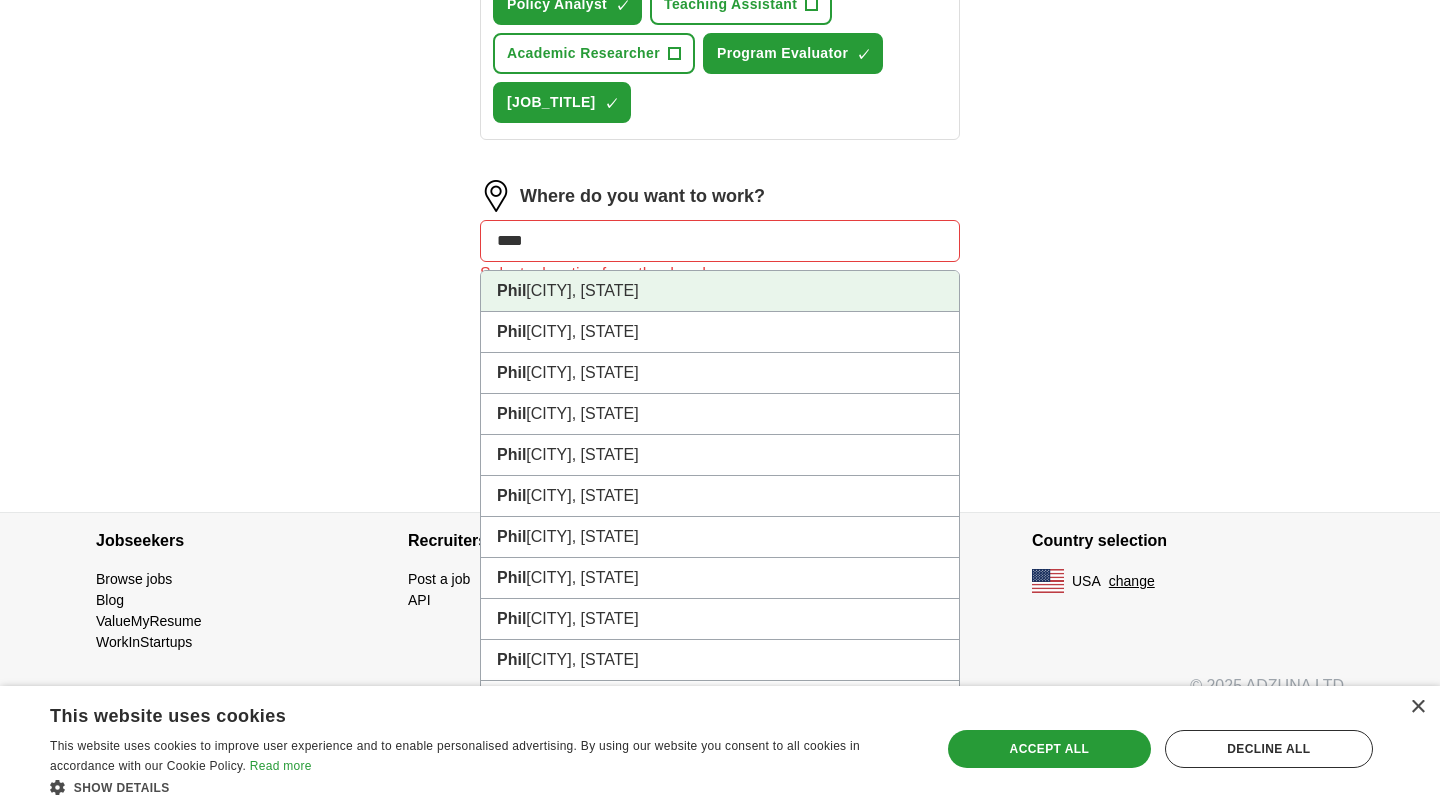 click on "Phil adelphia, PA" at bounding box center (720, 291) 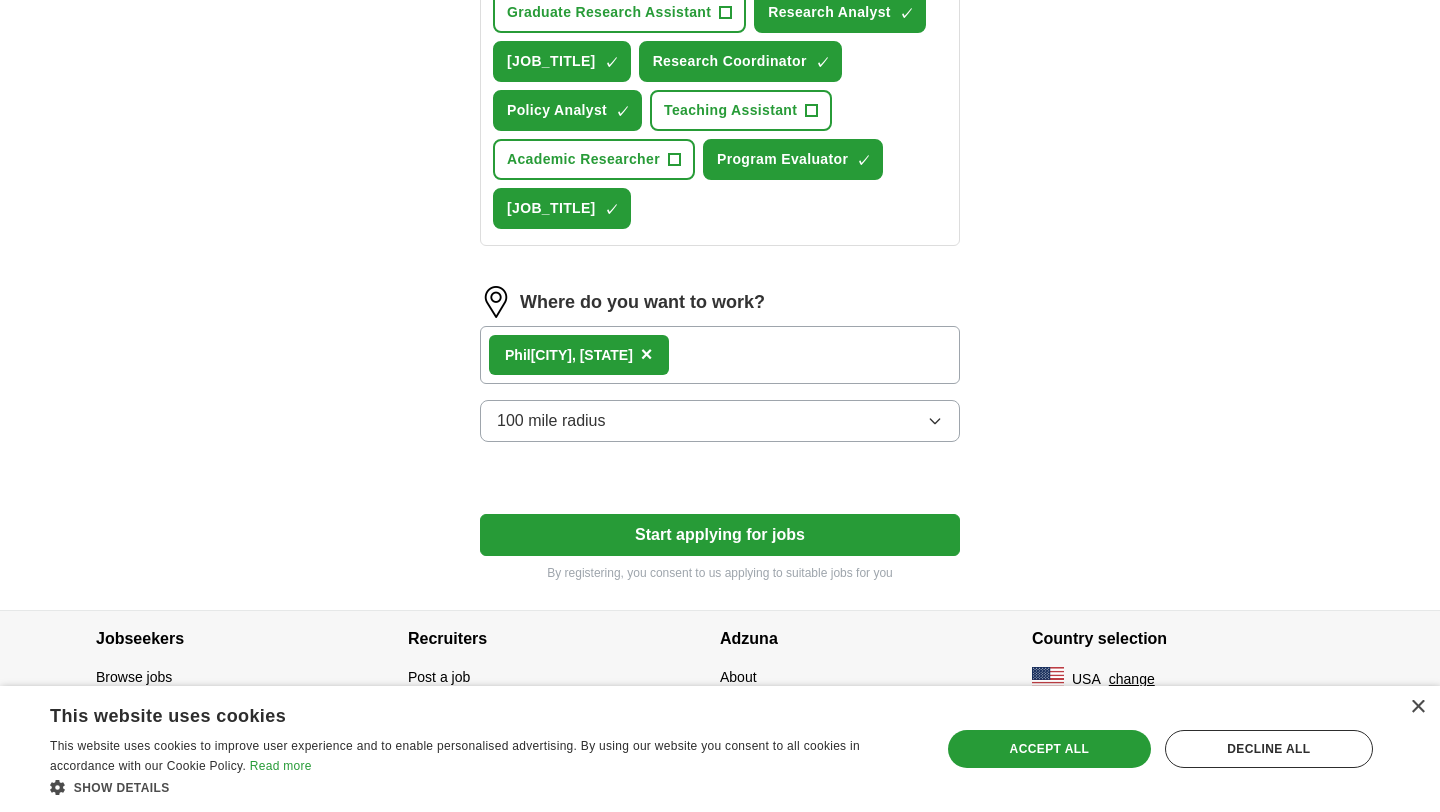 scroll, scrollTop: 958, scrollLeft: 0, axis: vertical 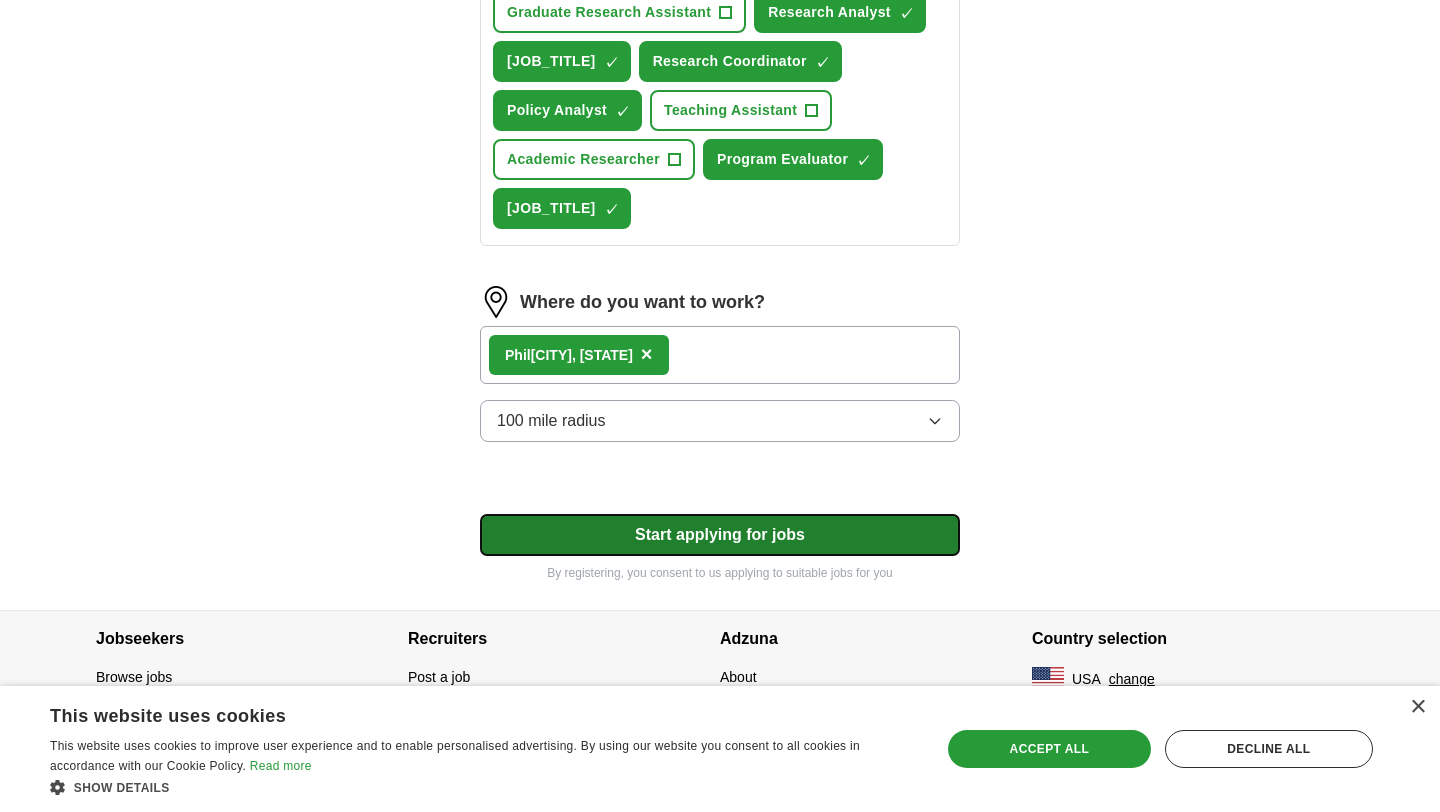 click on "Start applying for jobs" at bounding box center (720, 535) 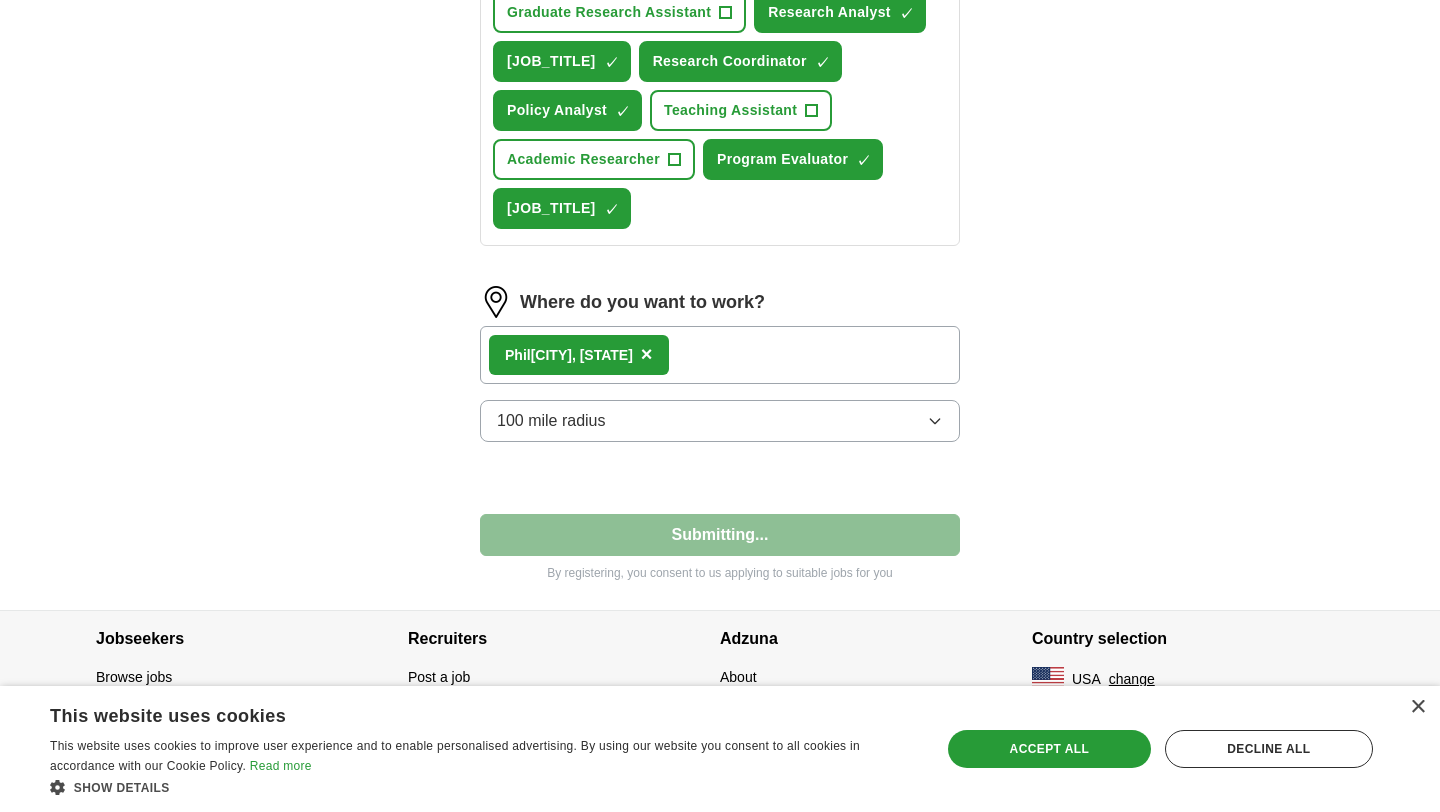 select on "**" 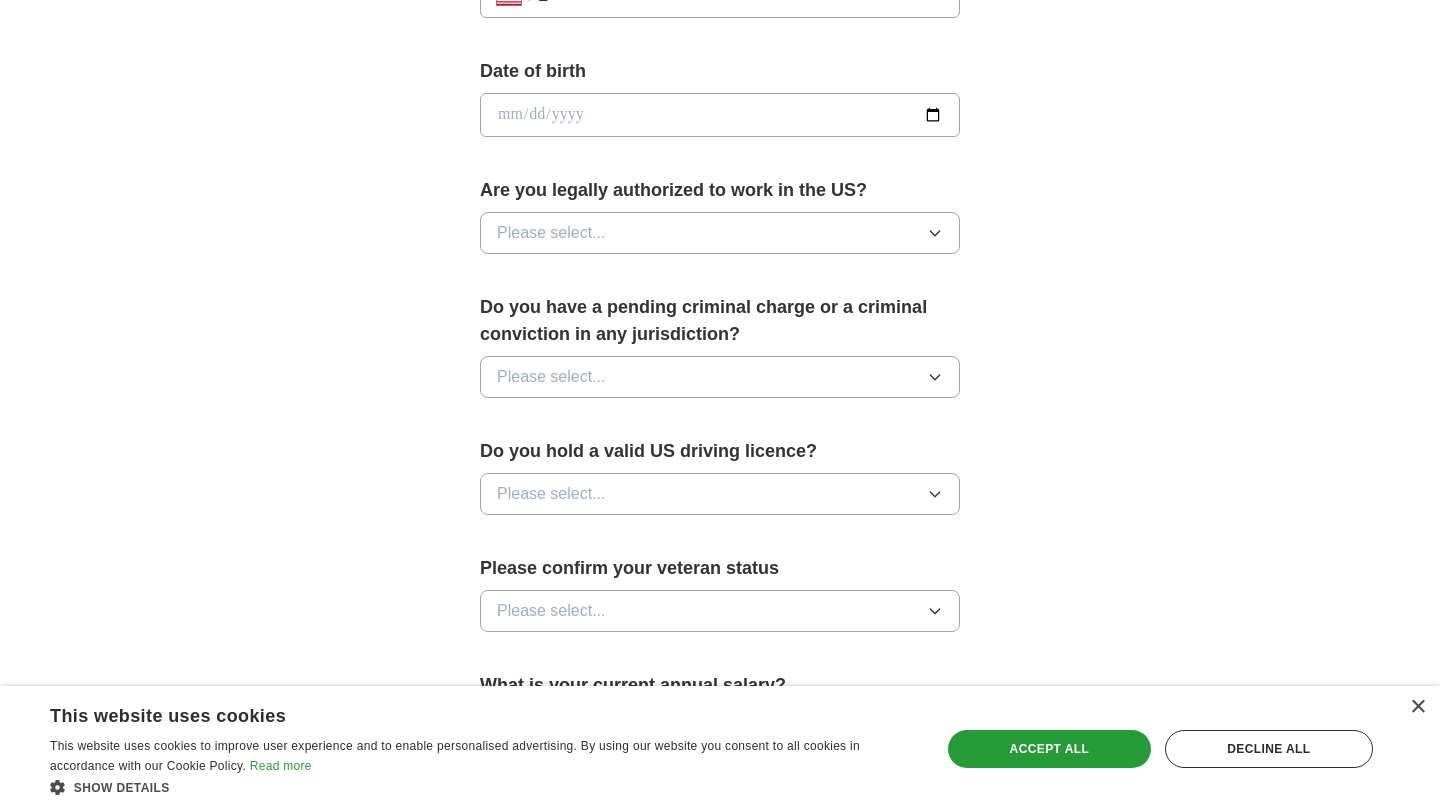 scroll, scrollTop: 0, scrollLeft: 0, axis: both 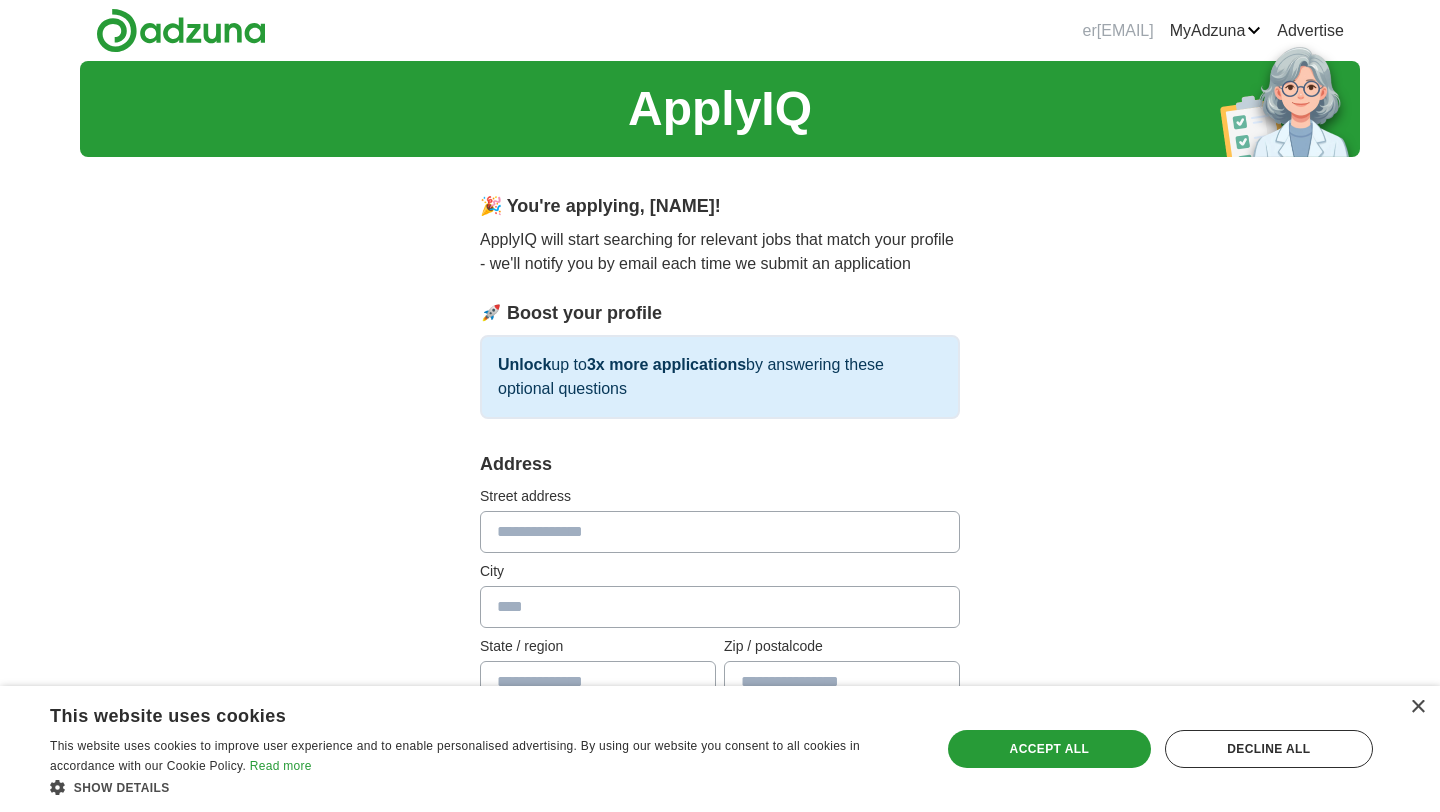 click at bounding box center [720, 532] 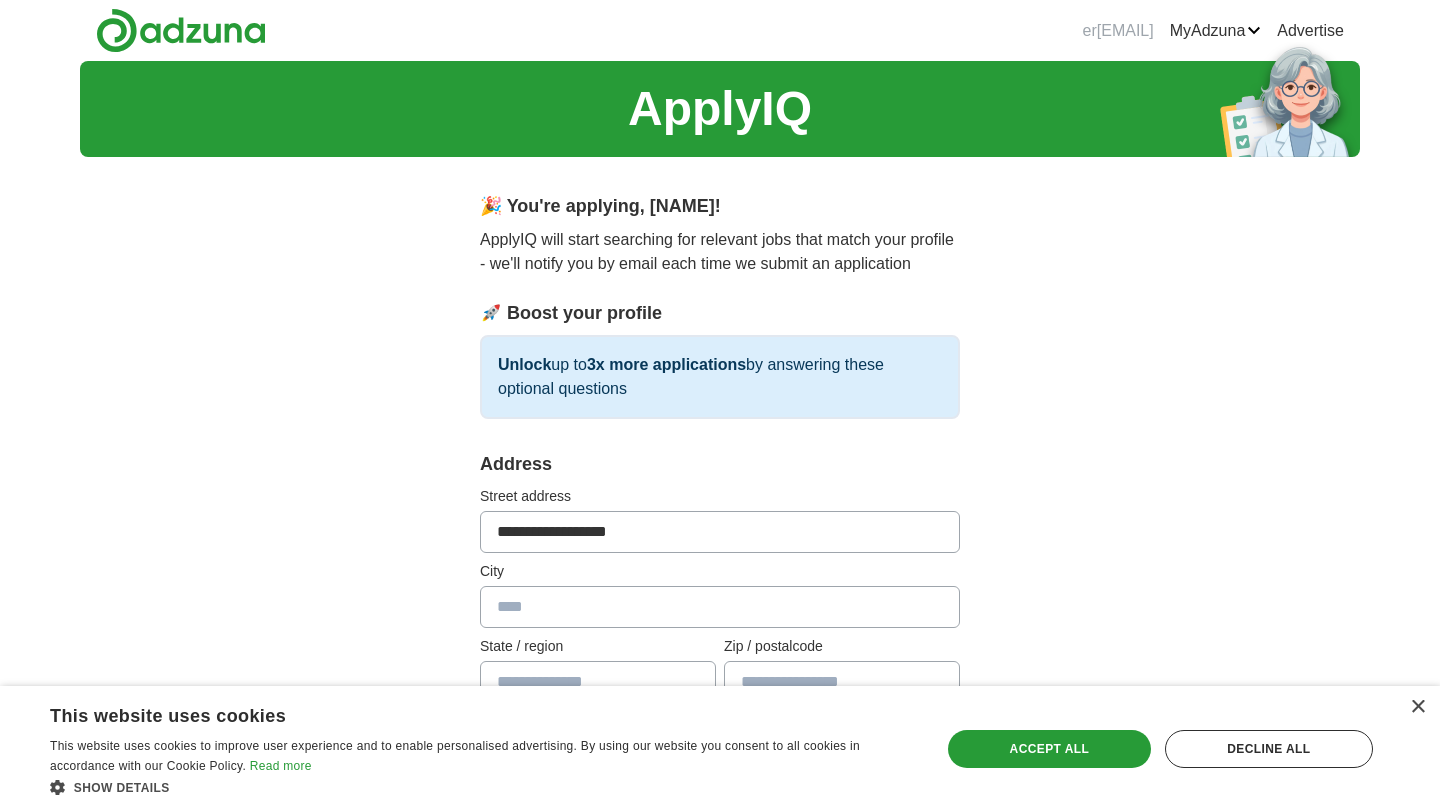 type on "**********" 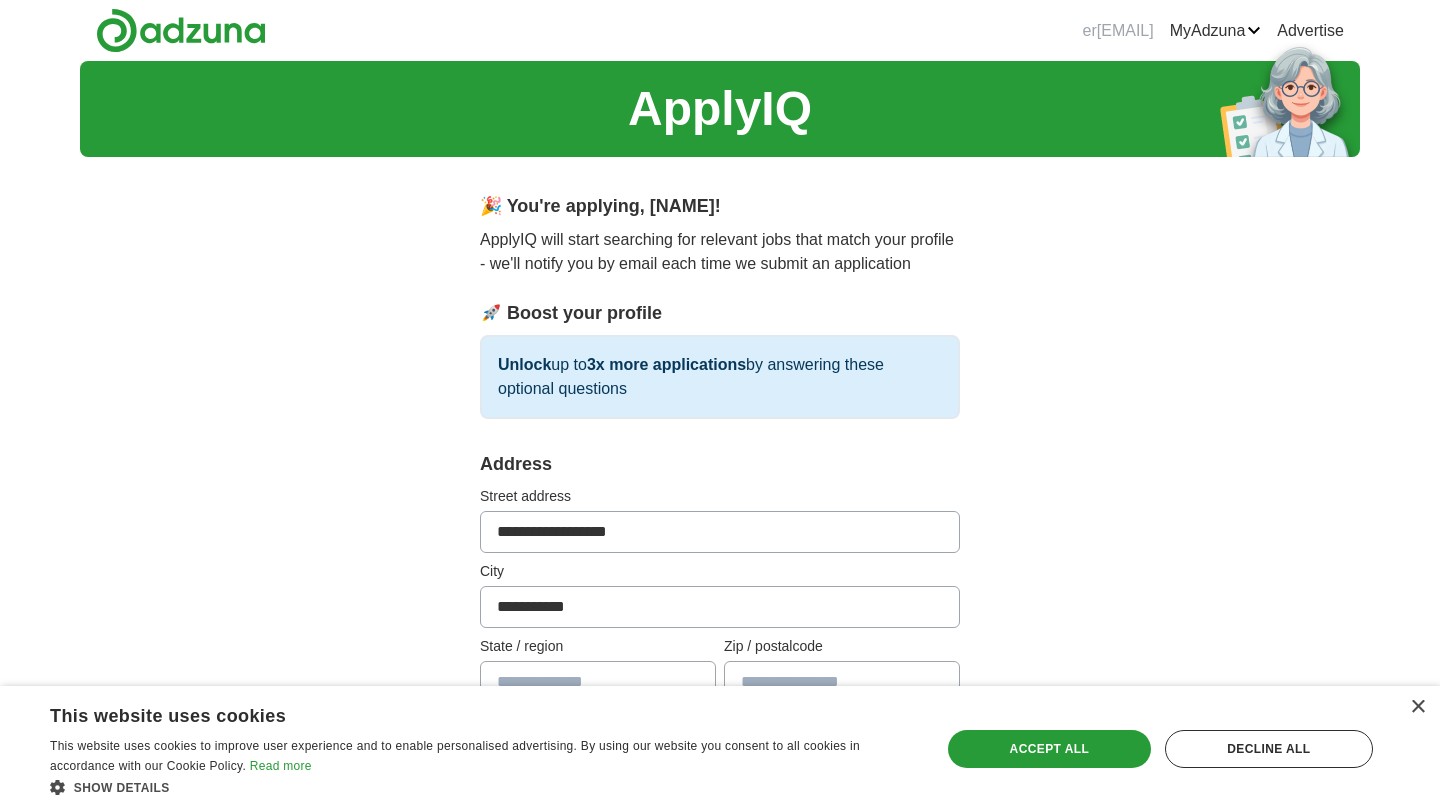 type on "**********" 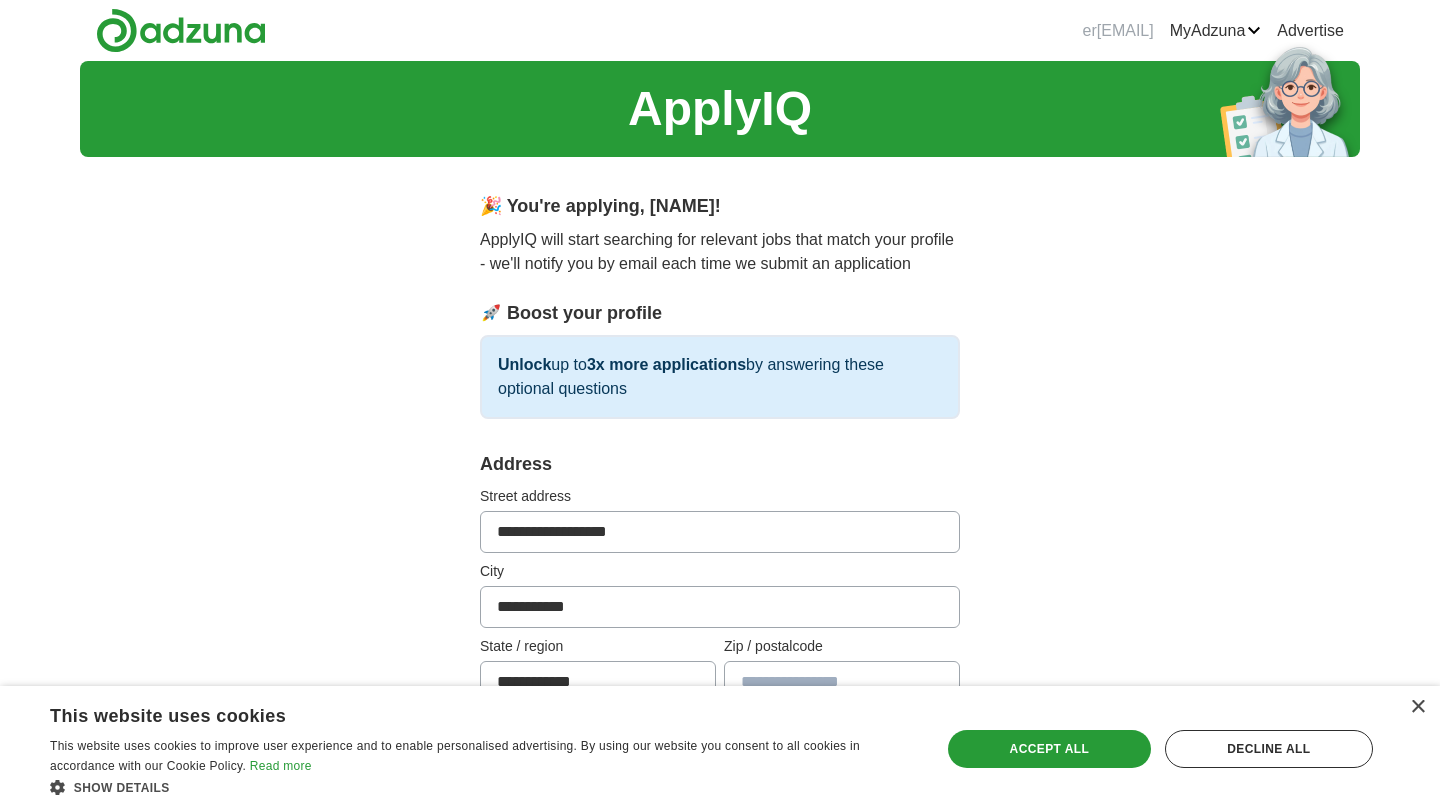 type on "*****" 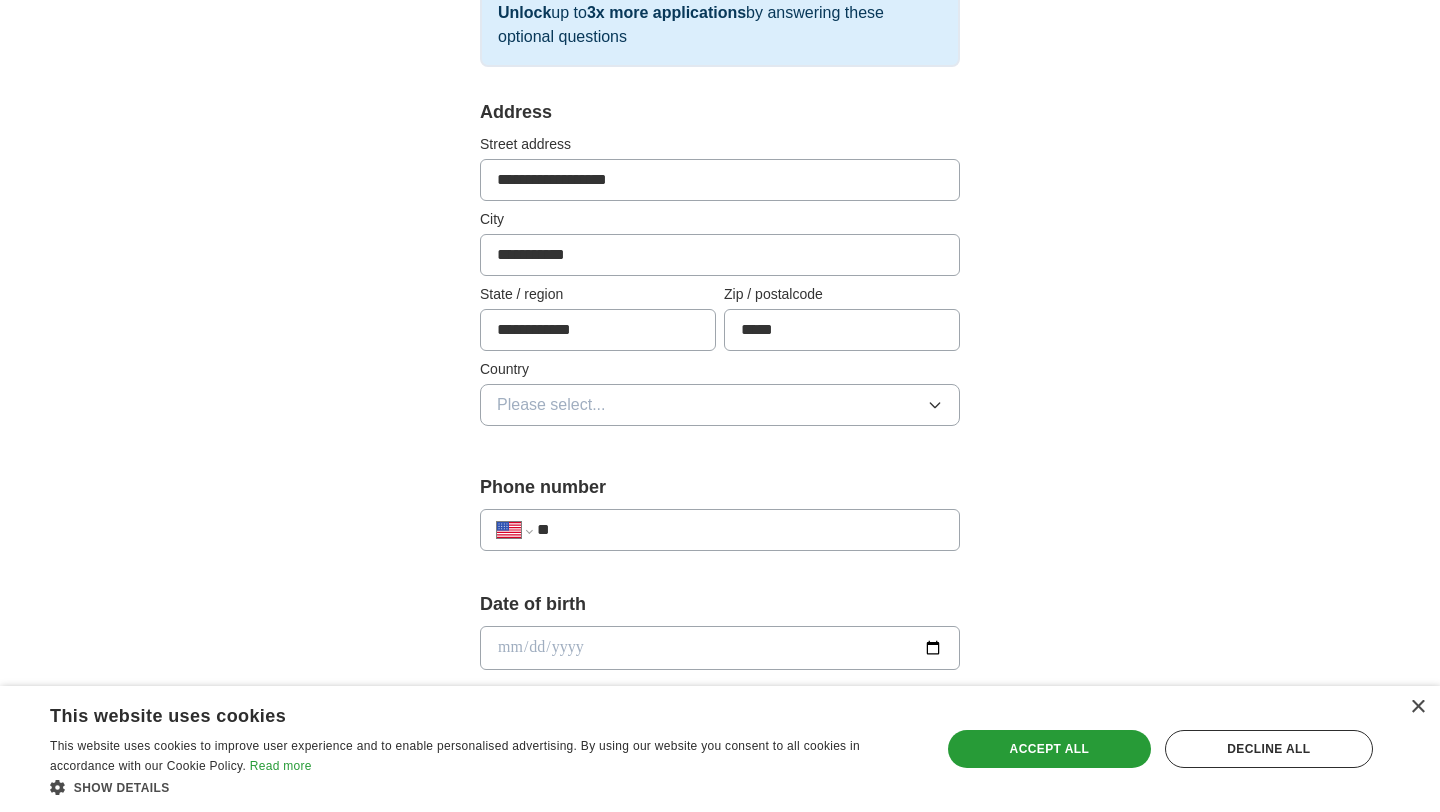 scroll, scrollTop: 371, scrollLeft: 0, axis: vertical 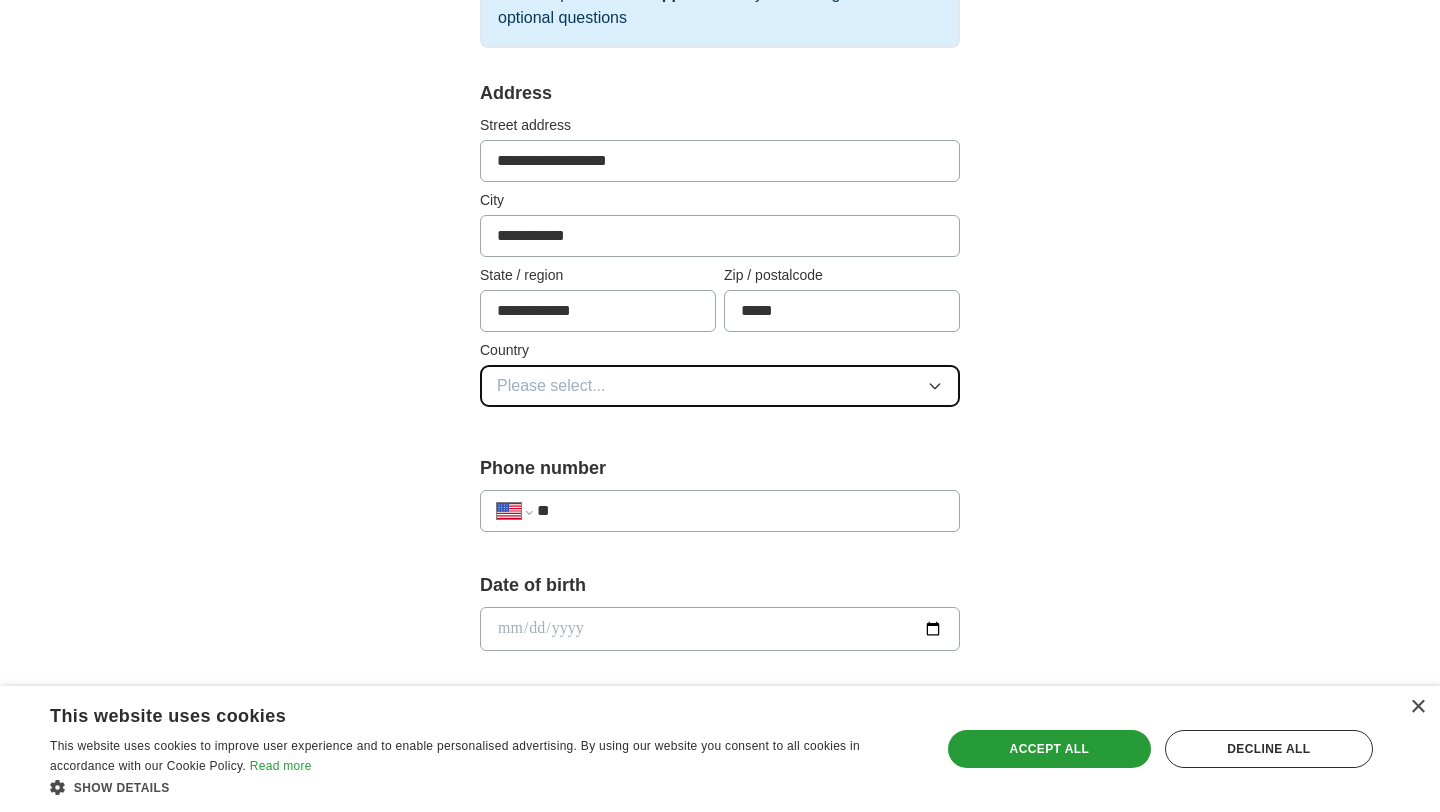click on "Please select..." at bounding box center (720, 386) 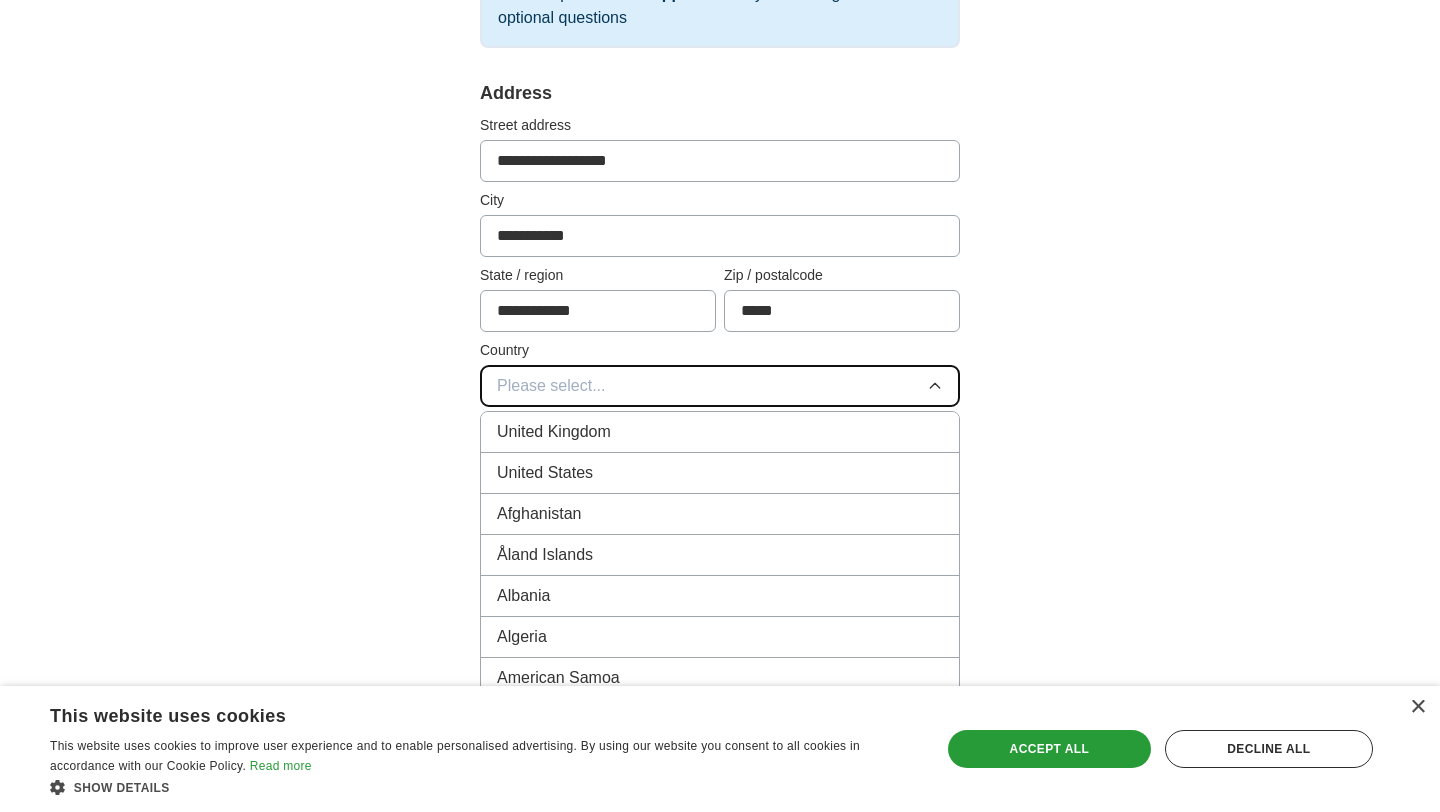 click on "Please select..." at bounding box center [720, 386] 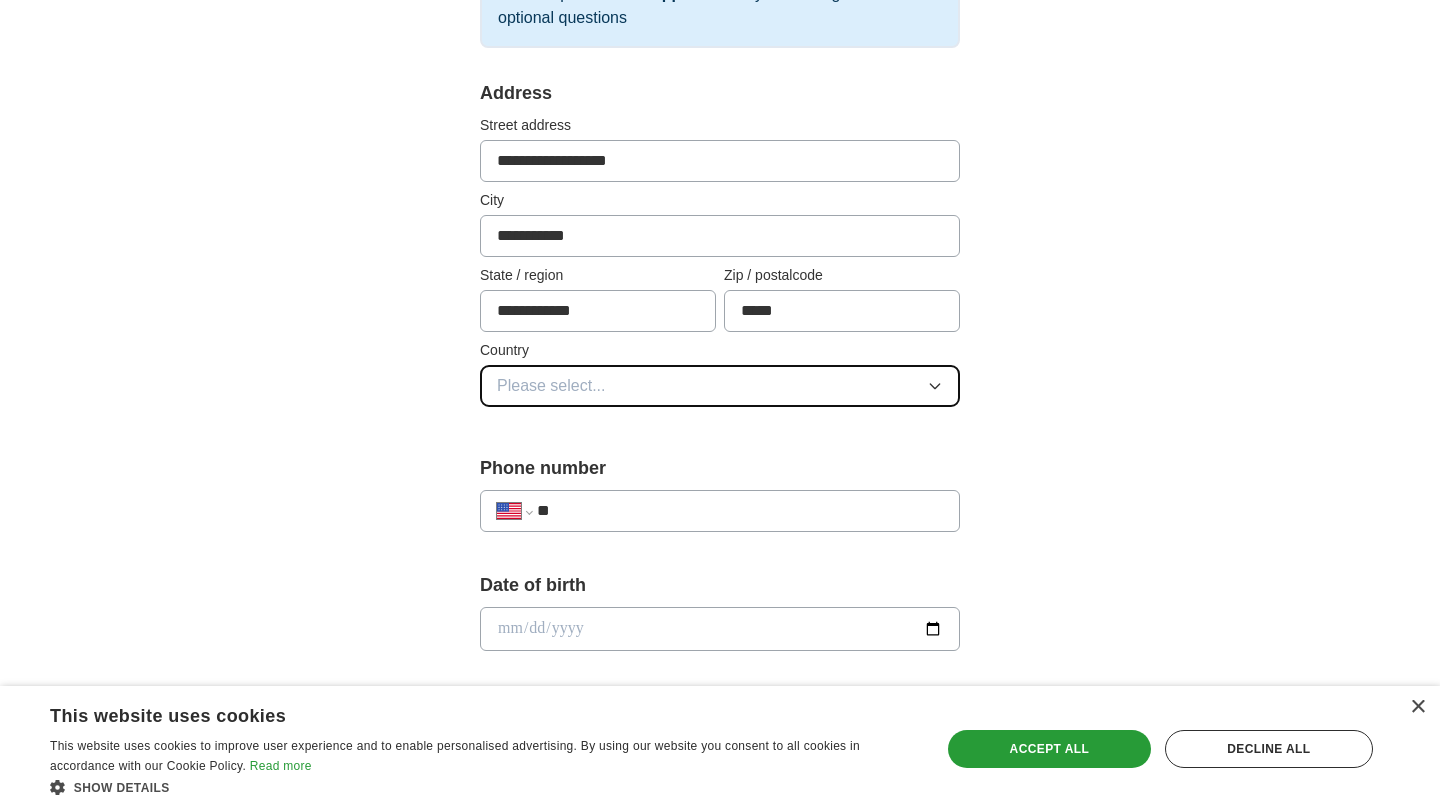 click on "Please select..." at bounding box center [720, 386] 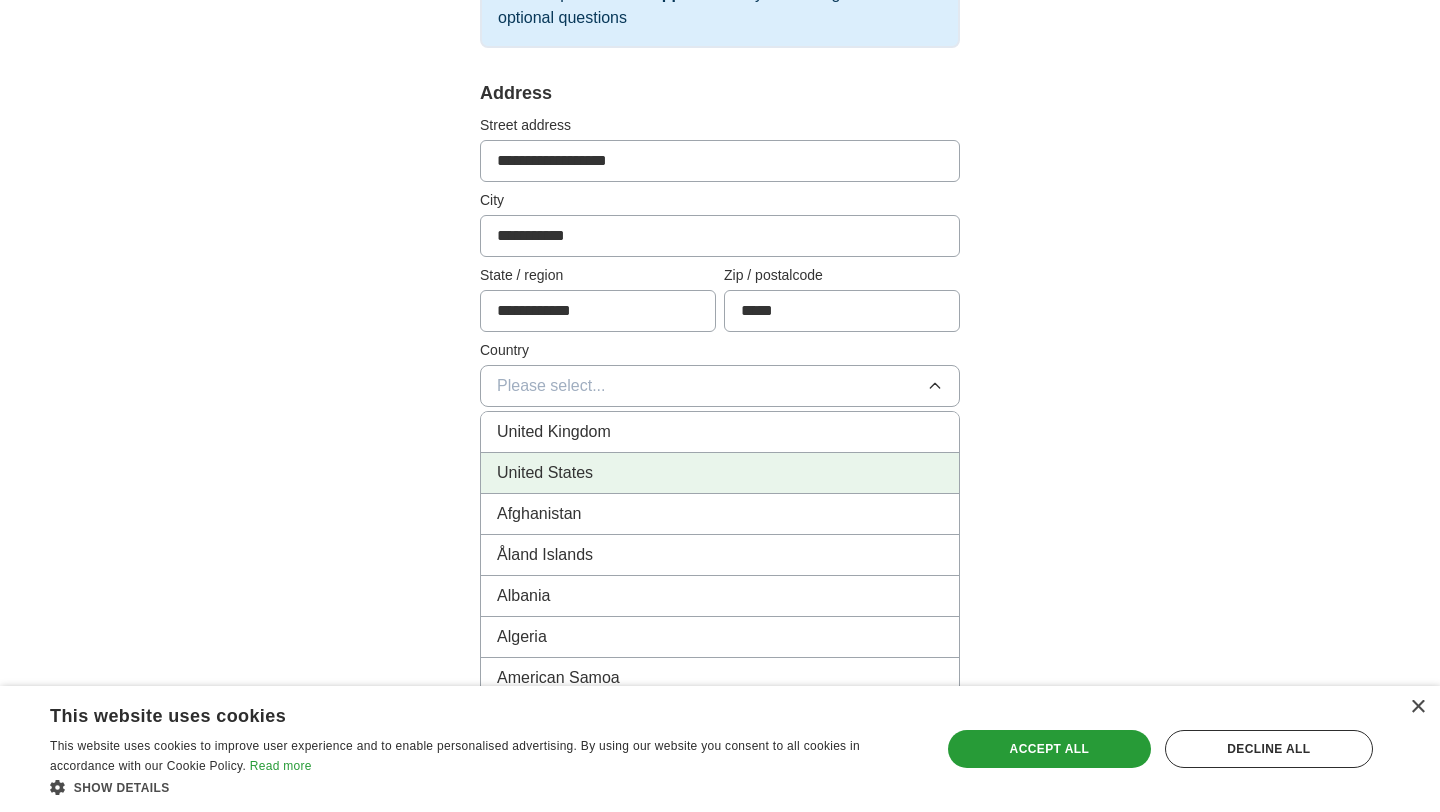 click on "United States" at bounding box center [720, 473] 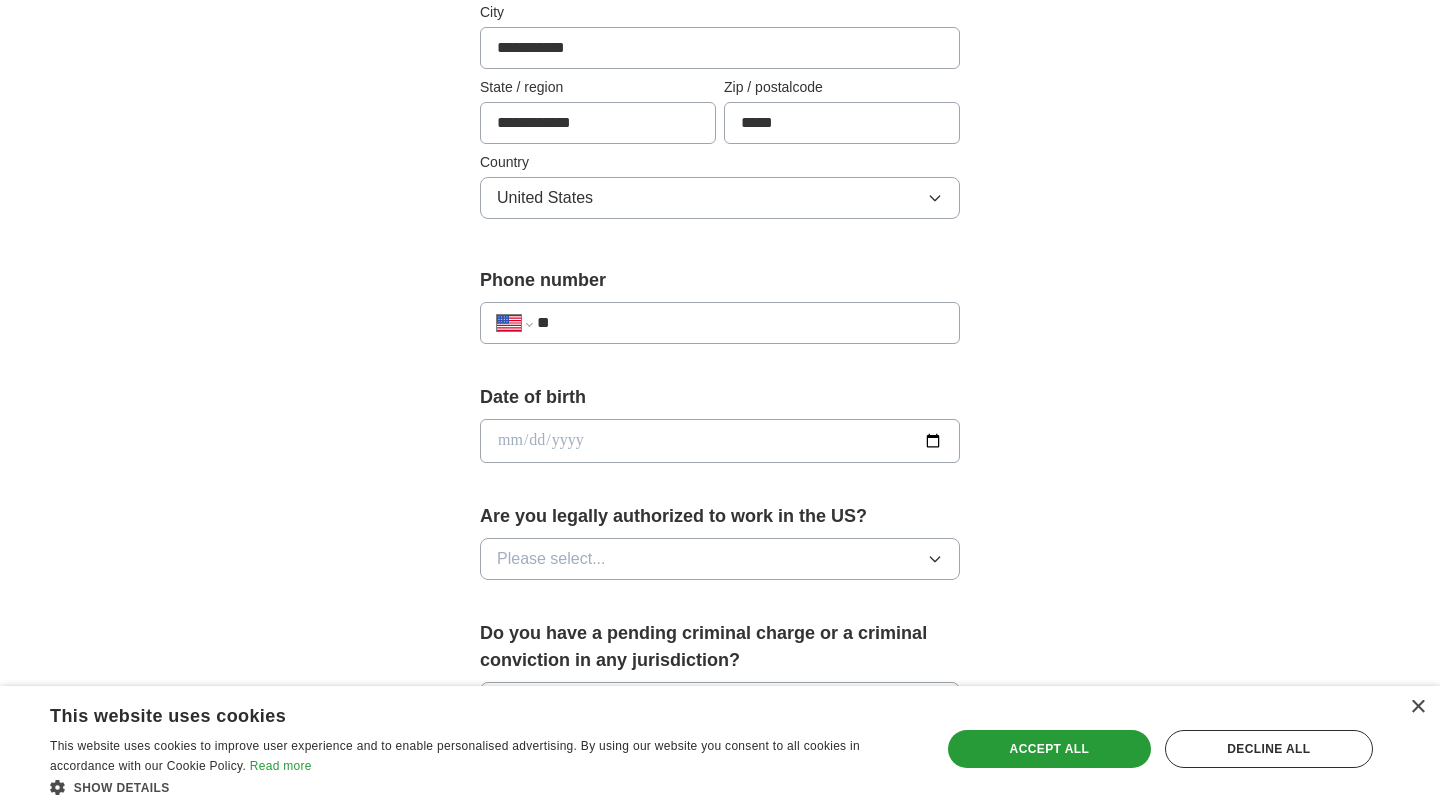 scroll, scrollTop: 575, scrollLeft: 0, axis: vertical 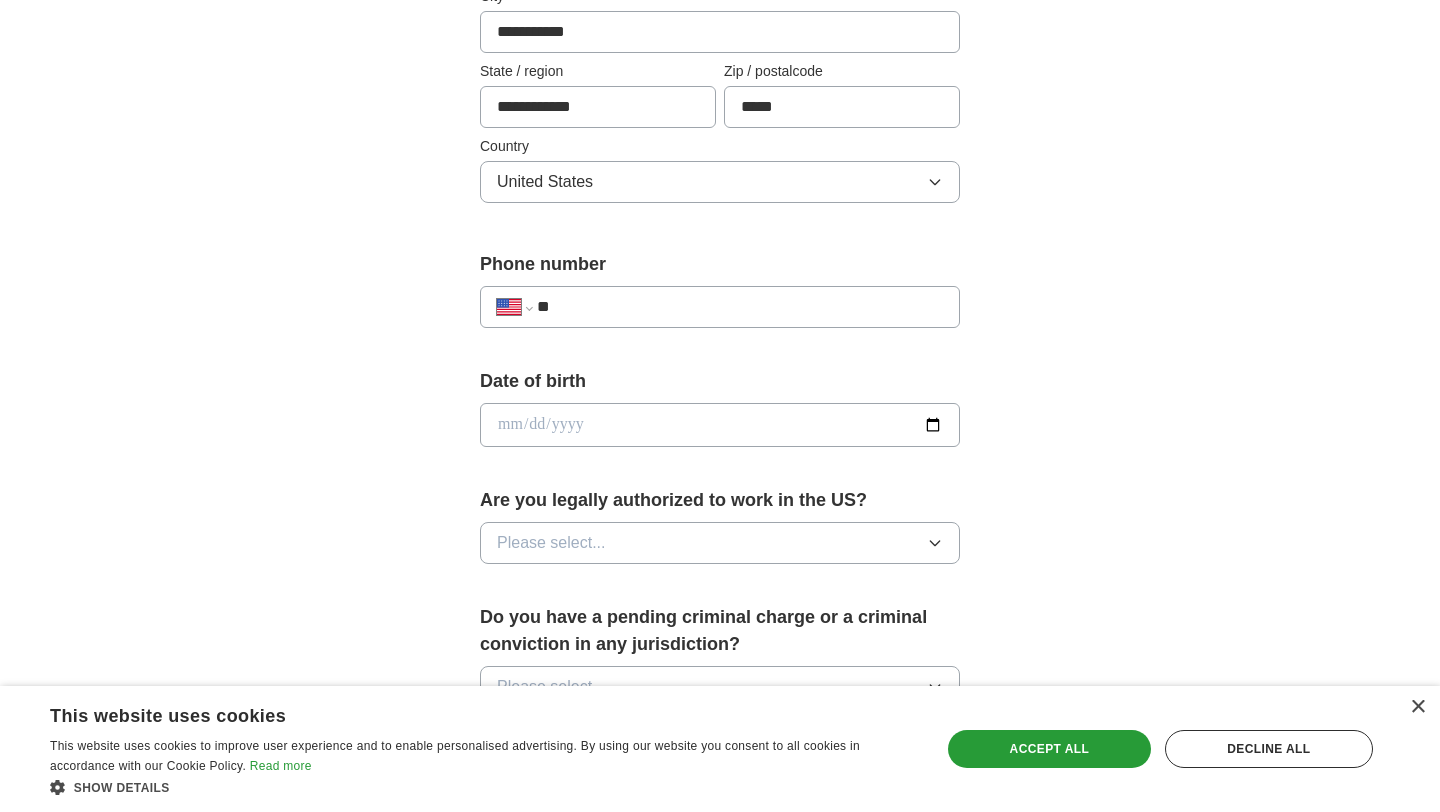 click on "**" at bounding box center (740, 307) 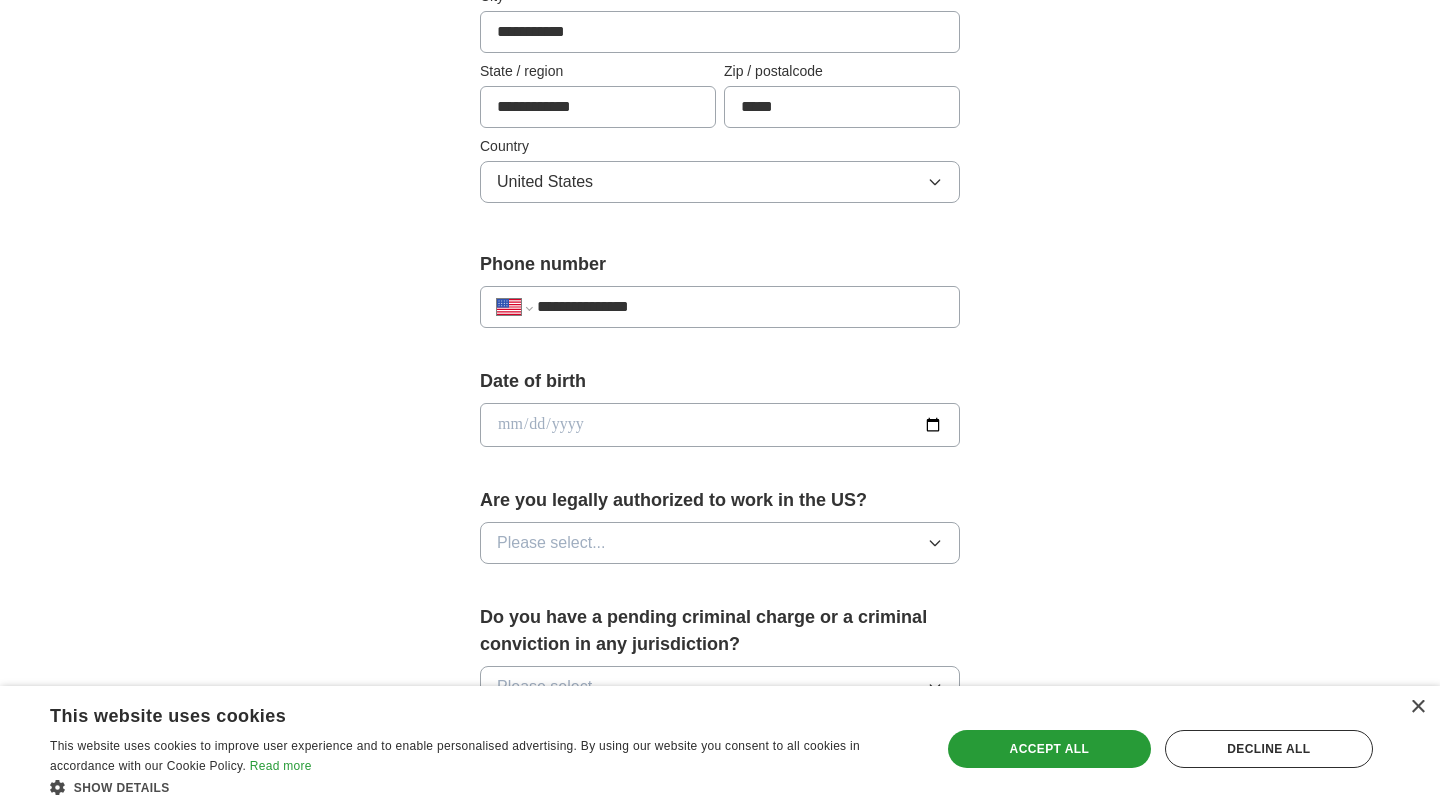 type on "**********" 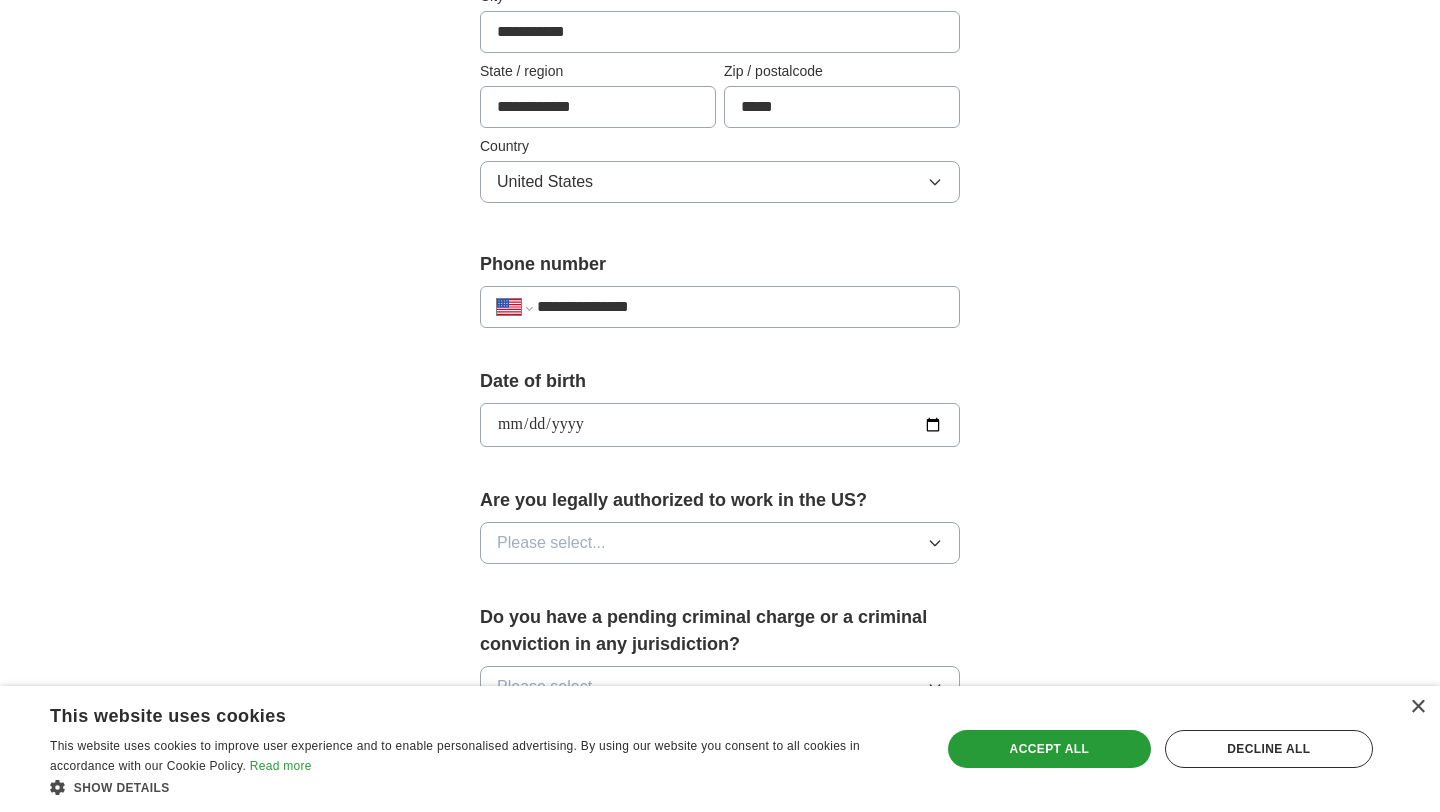 type on "**********" 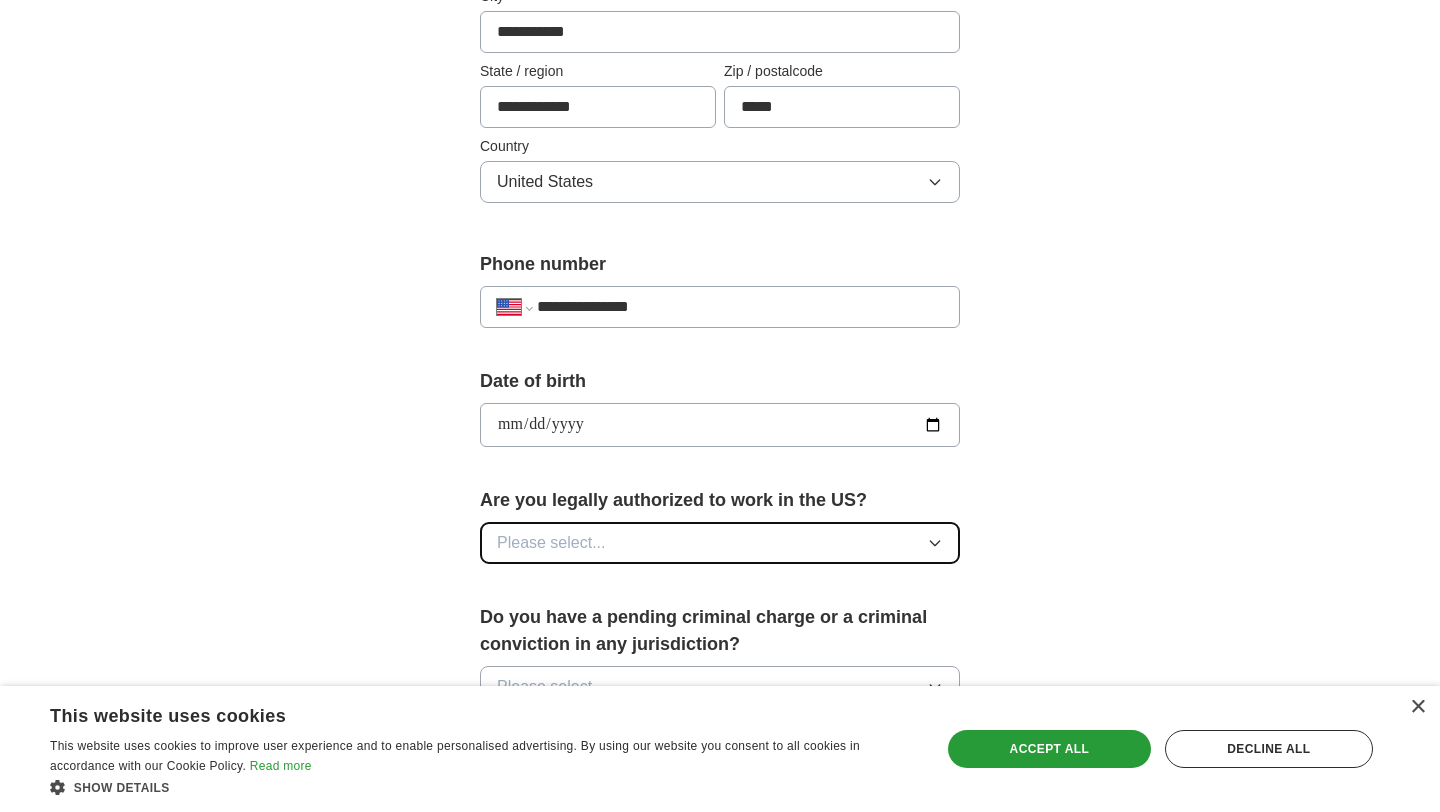 click on "Please select..." at bounding box center (720, 543) 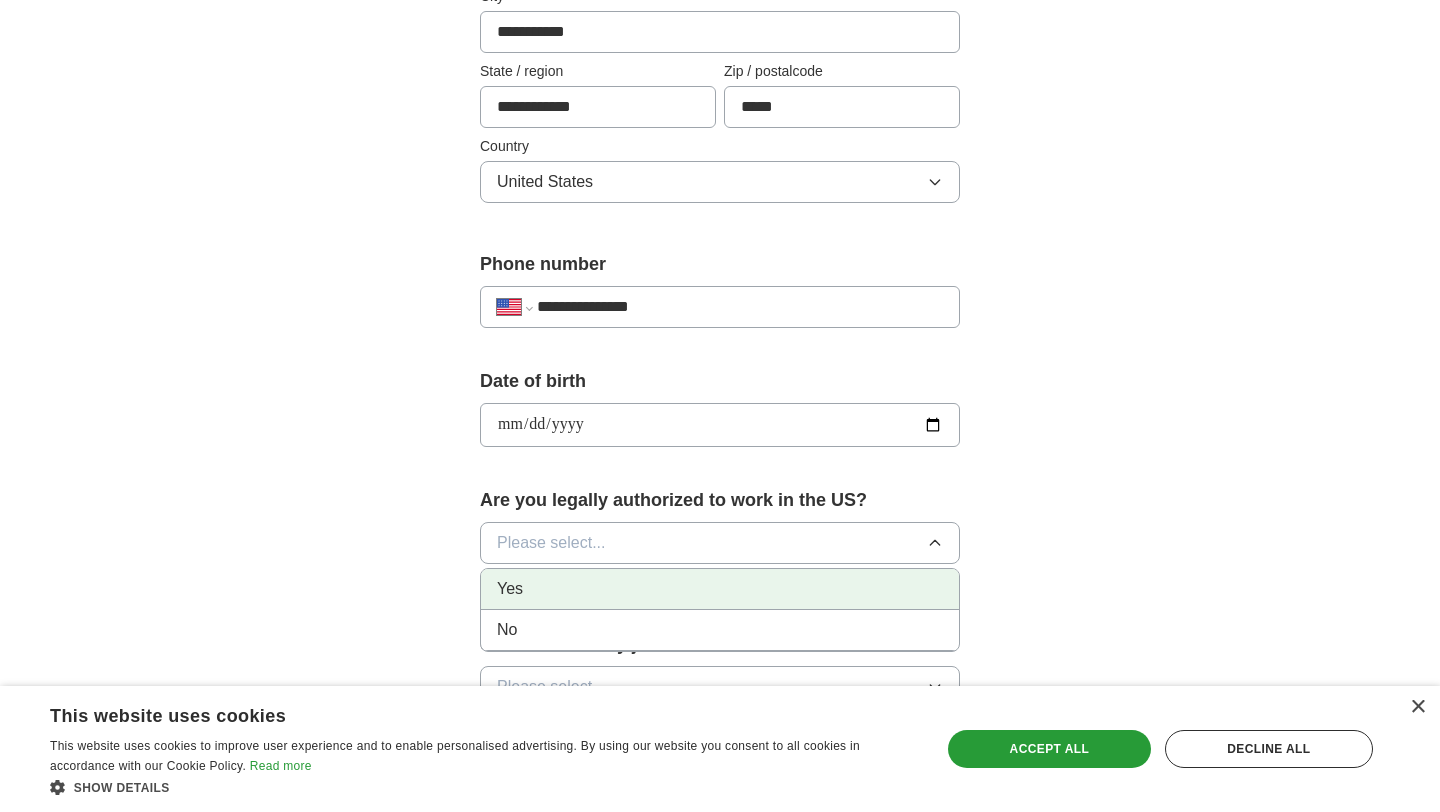 click on "Yes" at bounding box center (720, 589) 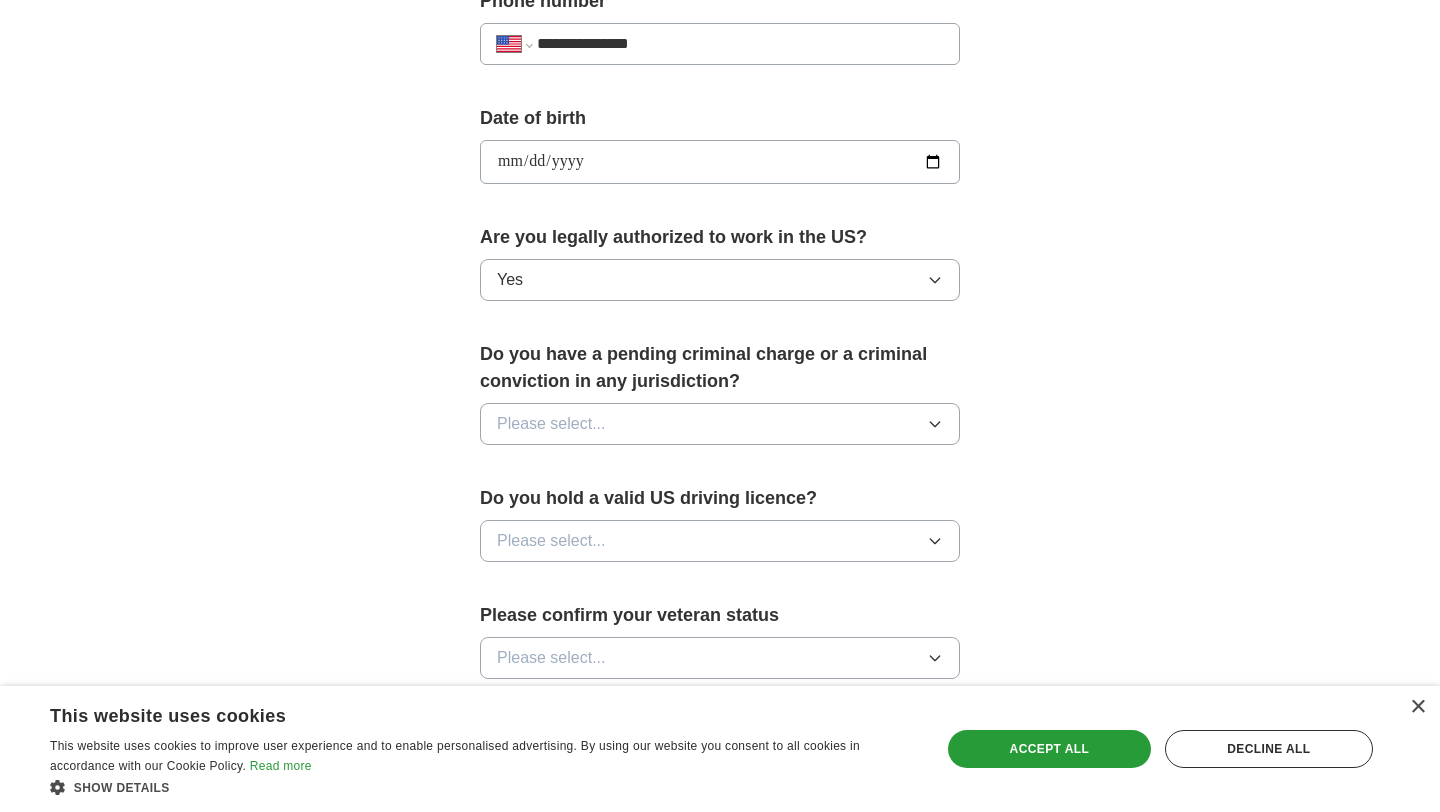 scroll, scrollTop: 883, scrollLeft: 0, axis: vertical 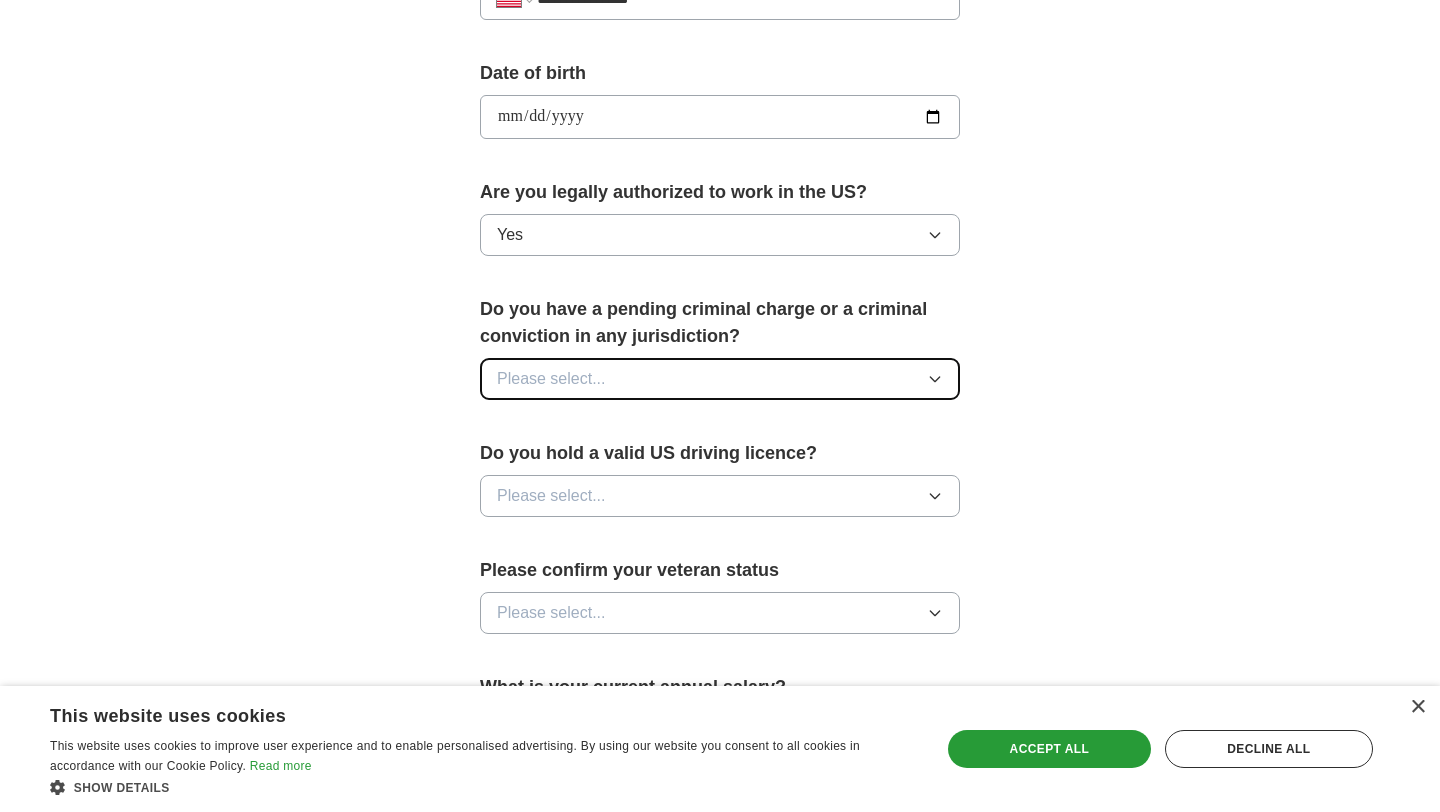 click on "Please select..." at bounding box center (720, 379) 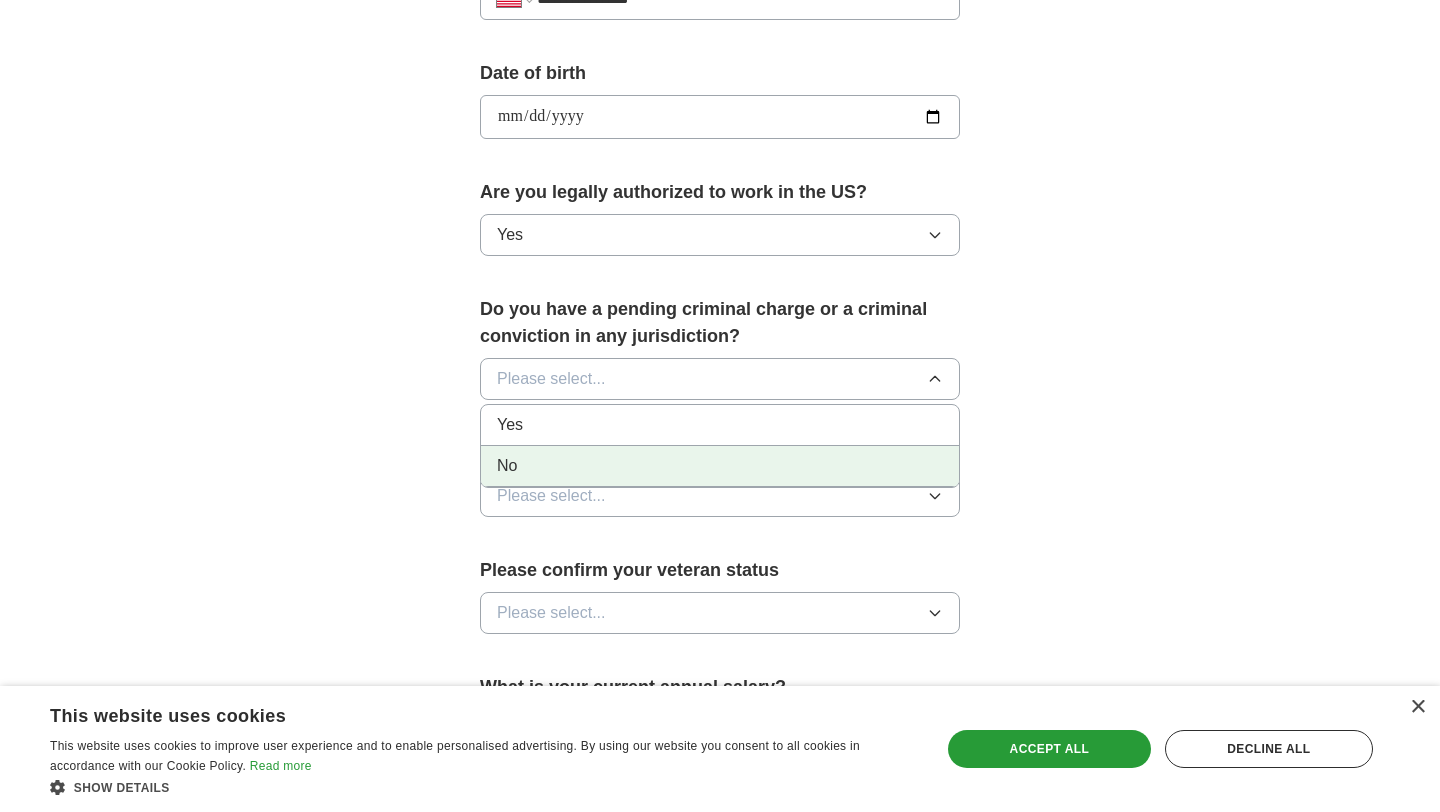 click on "No" at bounding box center (720, 466) 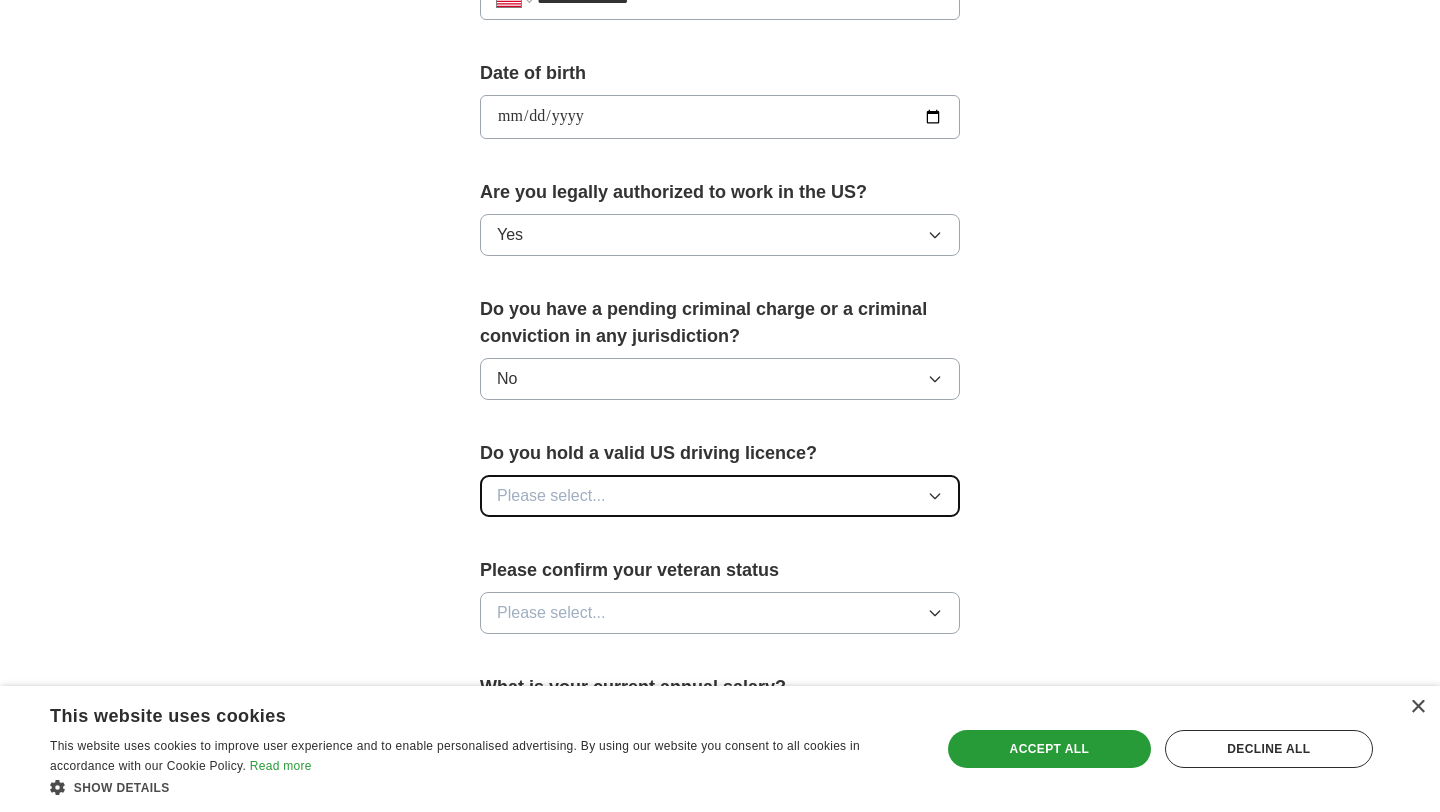 click on "Please select..." at bounding box center [720, 496] 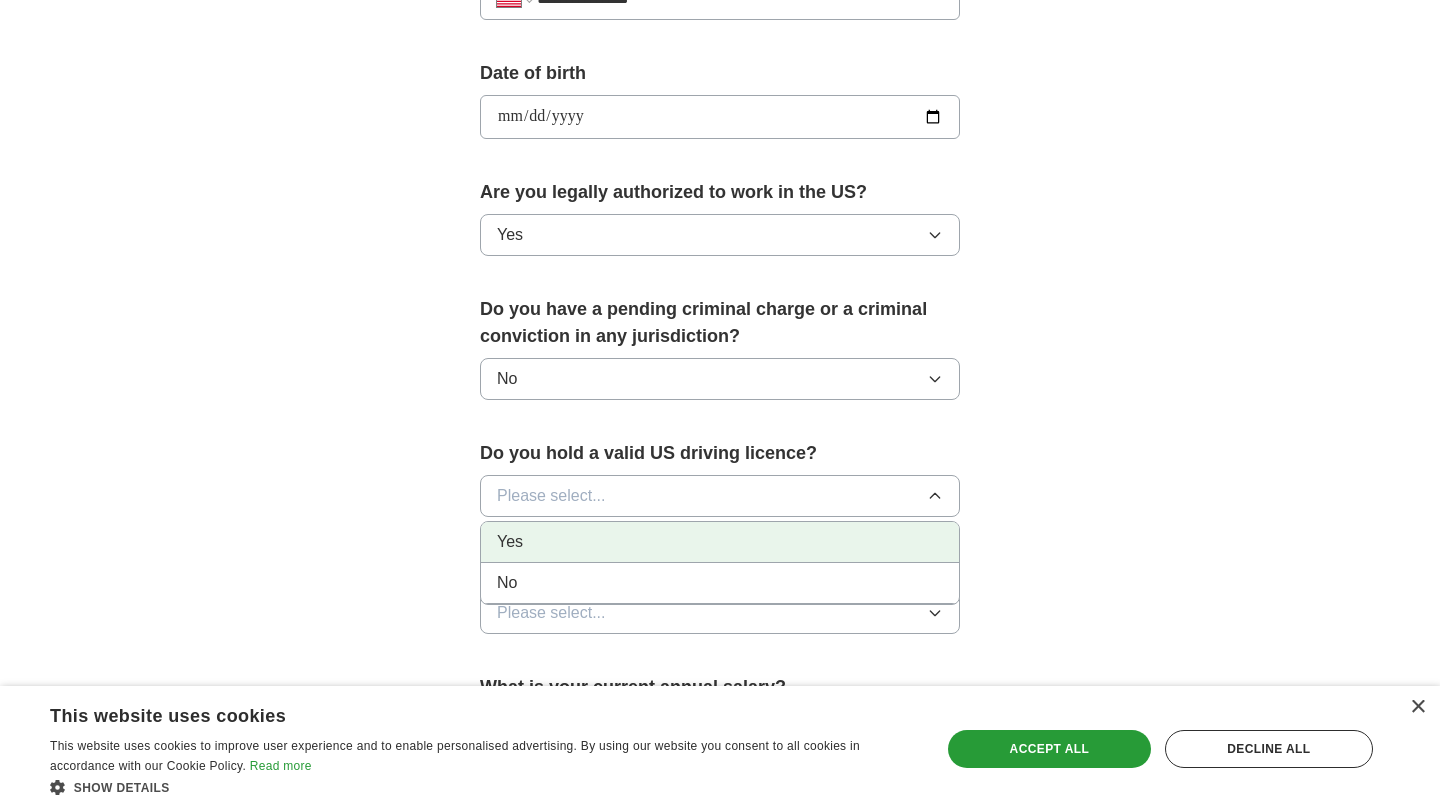 click on "Yes" at bounding box center [720, 542] 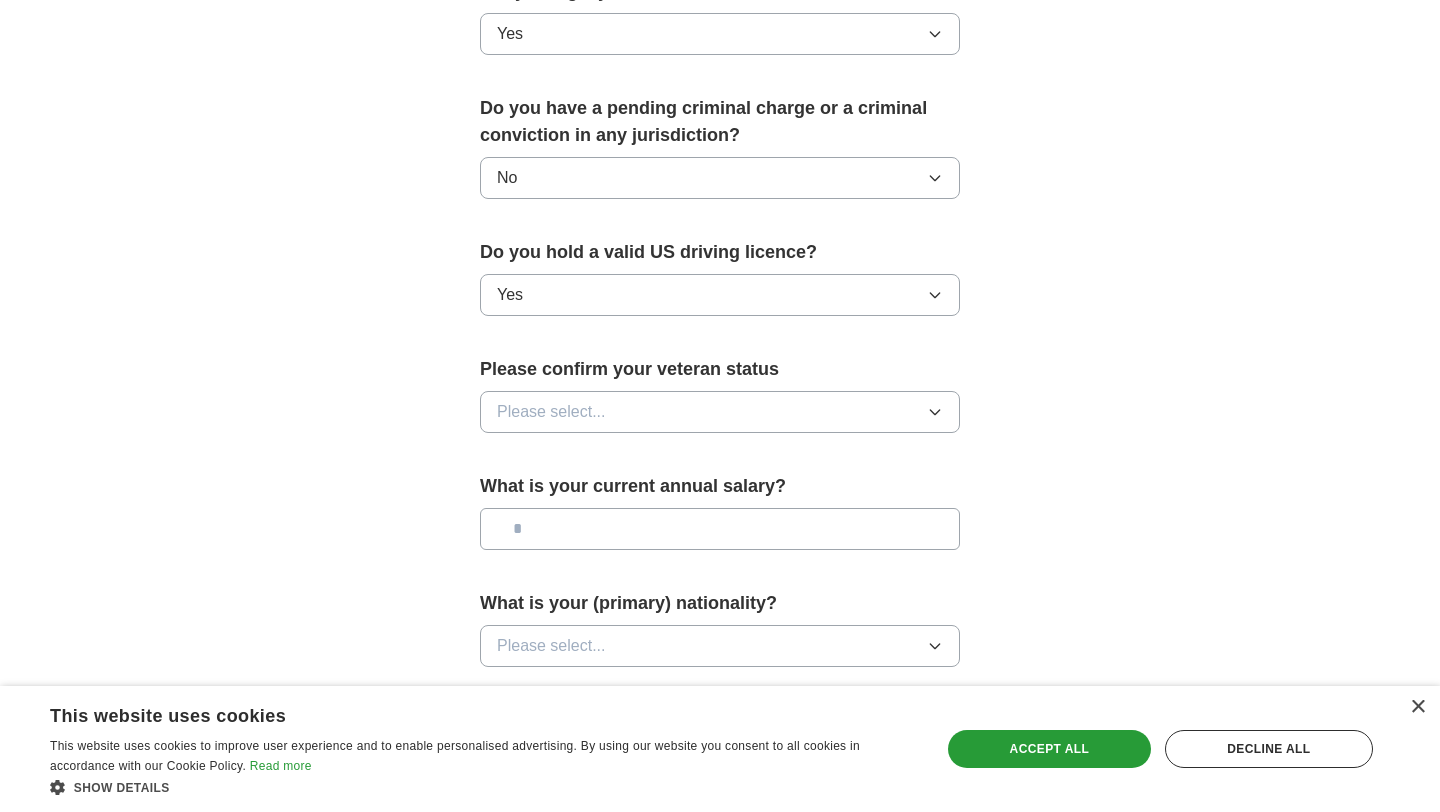 scroll, scrollTop: 1091, scrollLeft: 0, axis: vertical 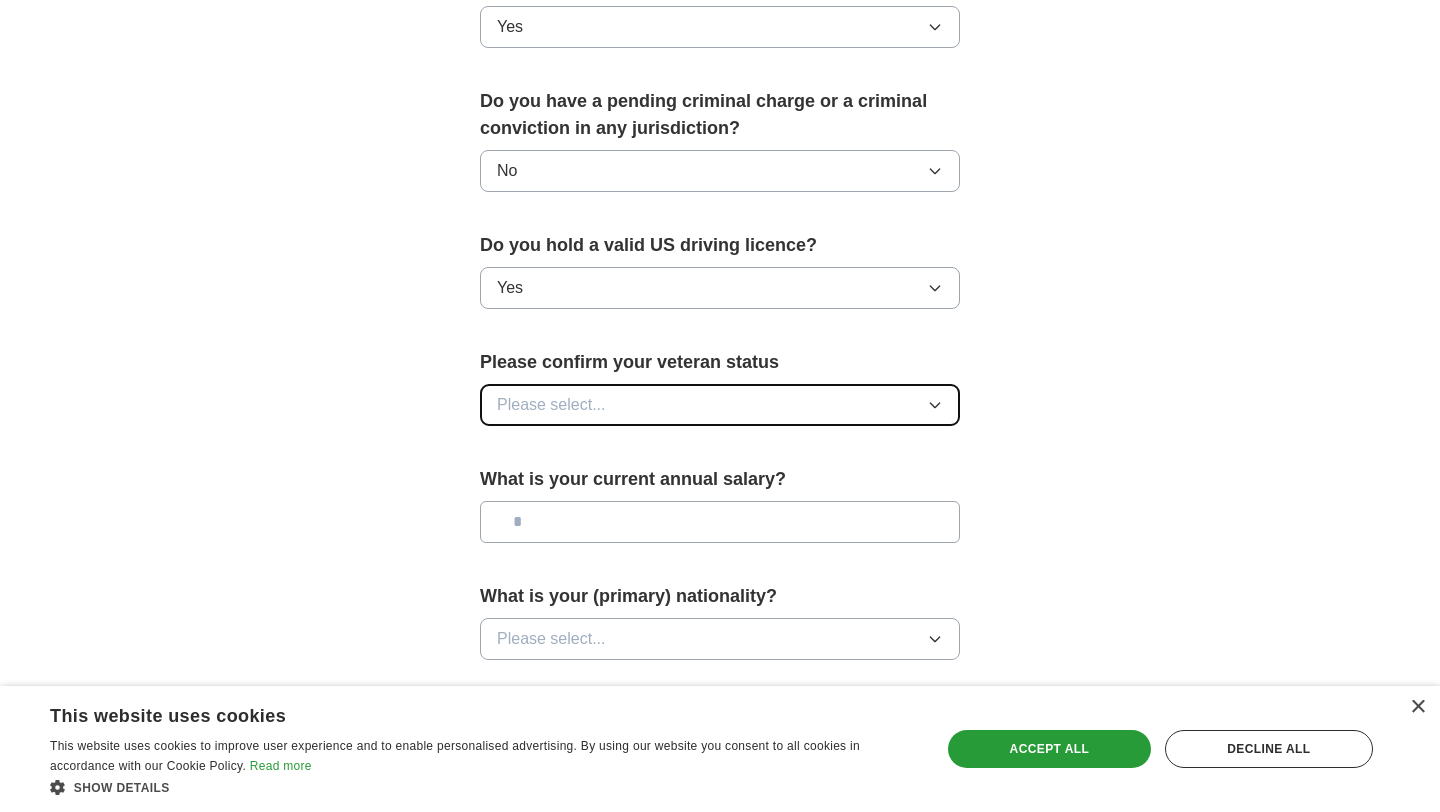 click on "Please select..." at bounding box center [720, 405] 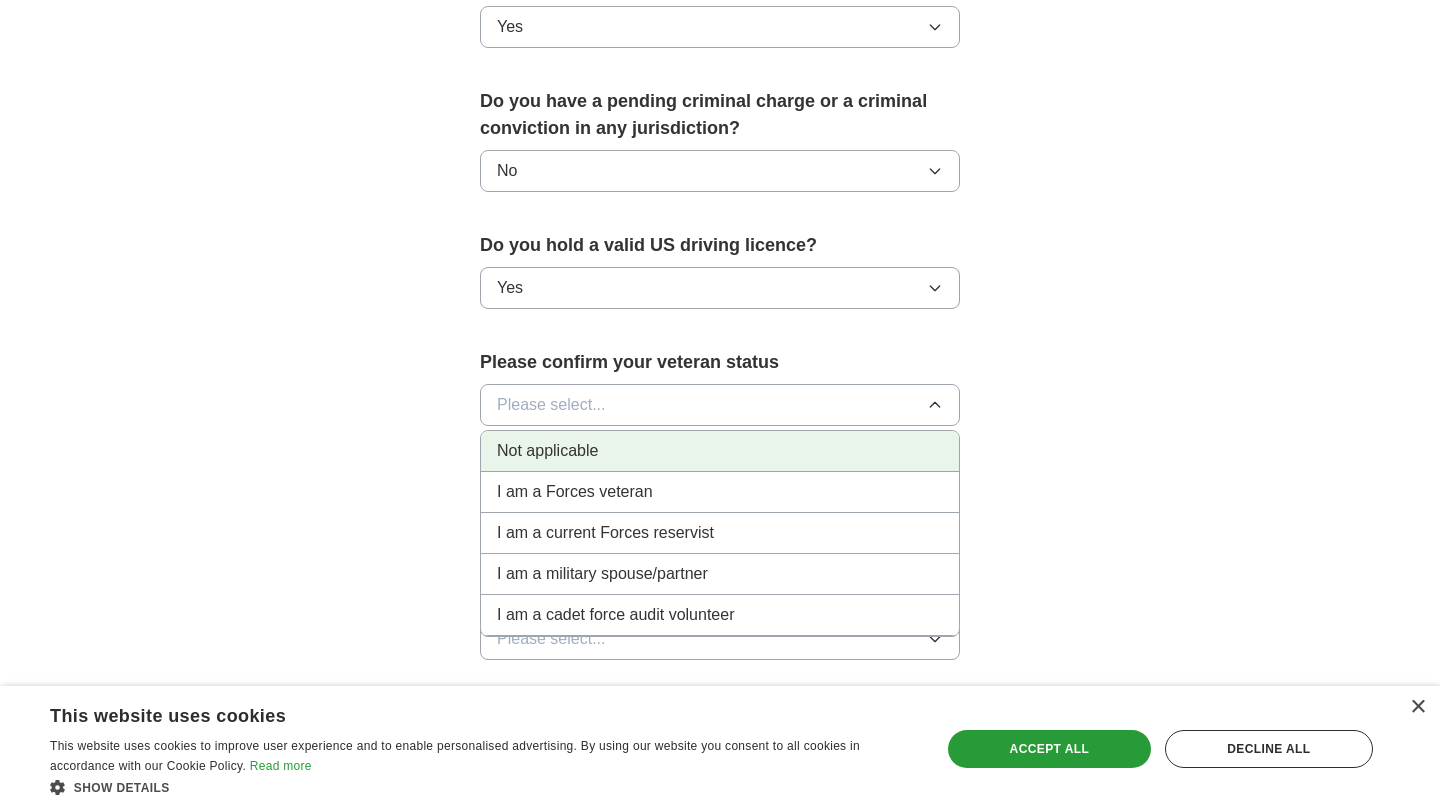 click on "Not applicable" at bounding box center (720, 451) 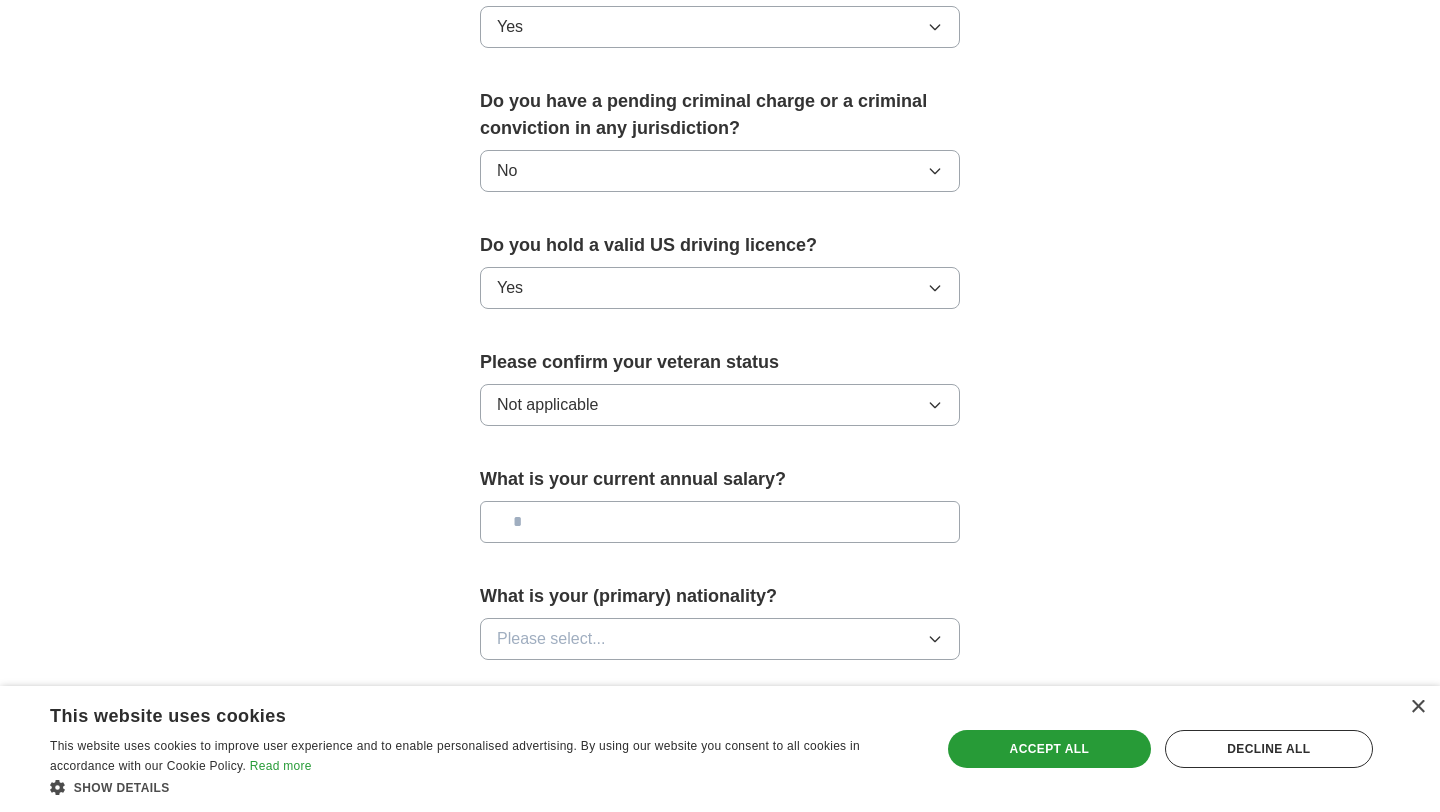 click at bounding box center [720, 522] 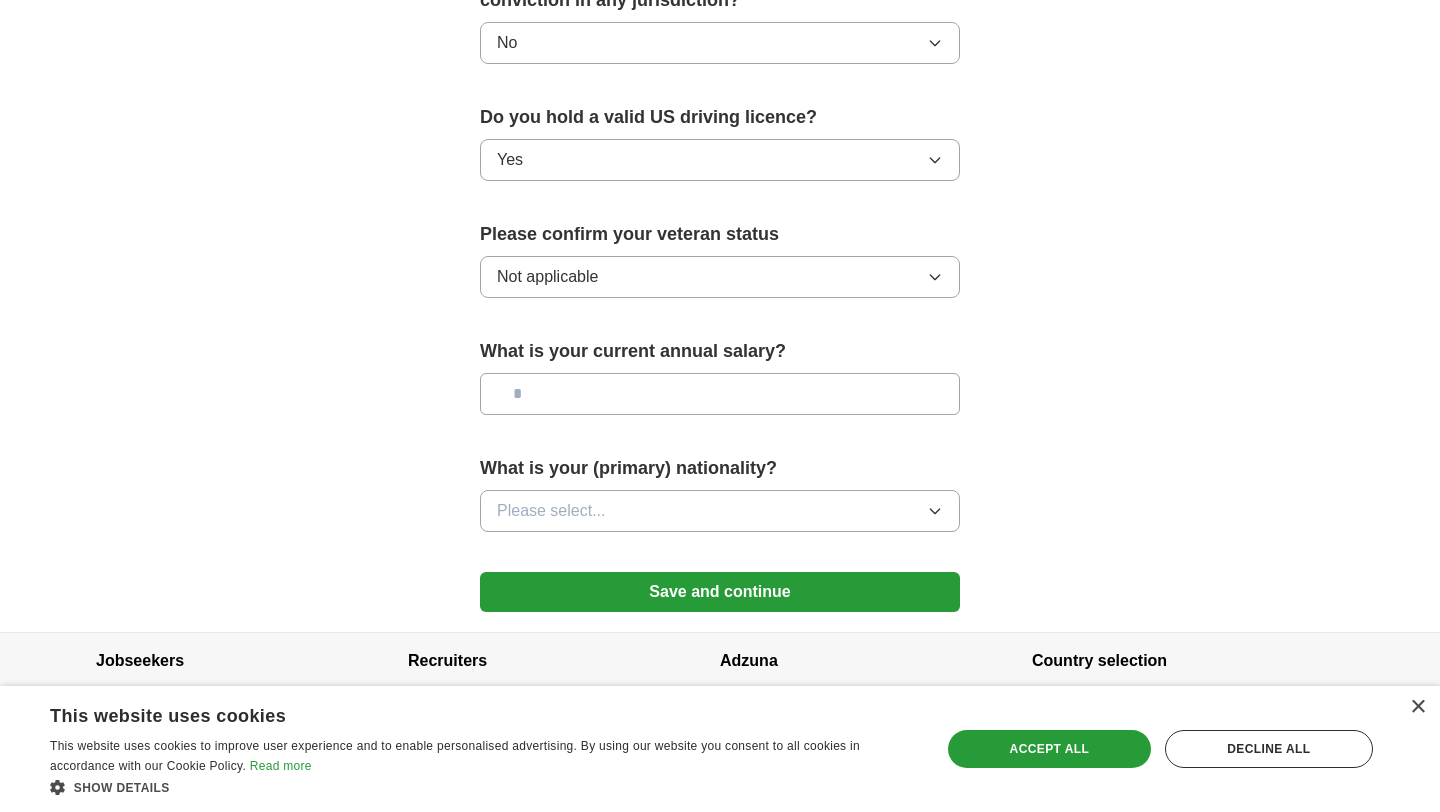 scroll, scrollTop: 1241, scrollLeft: 0, axis: vertical 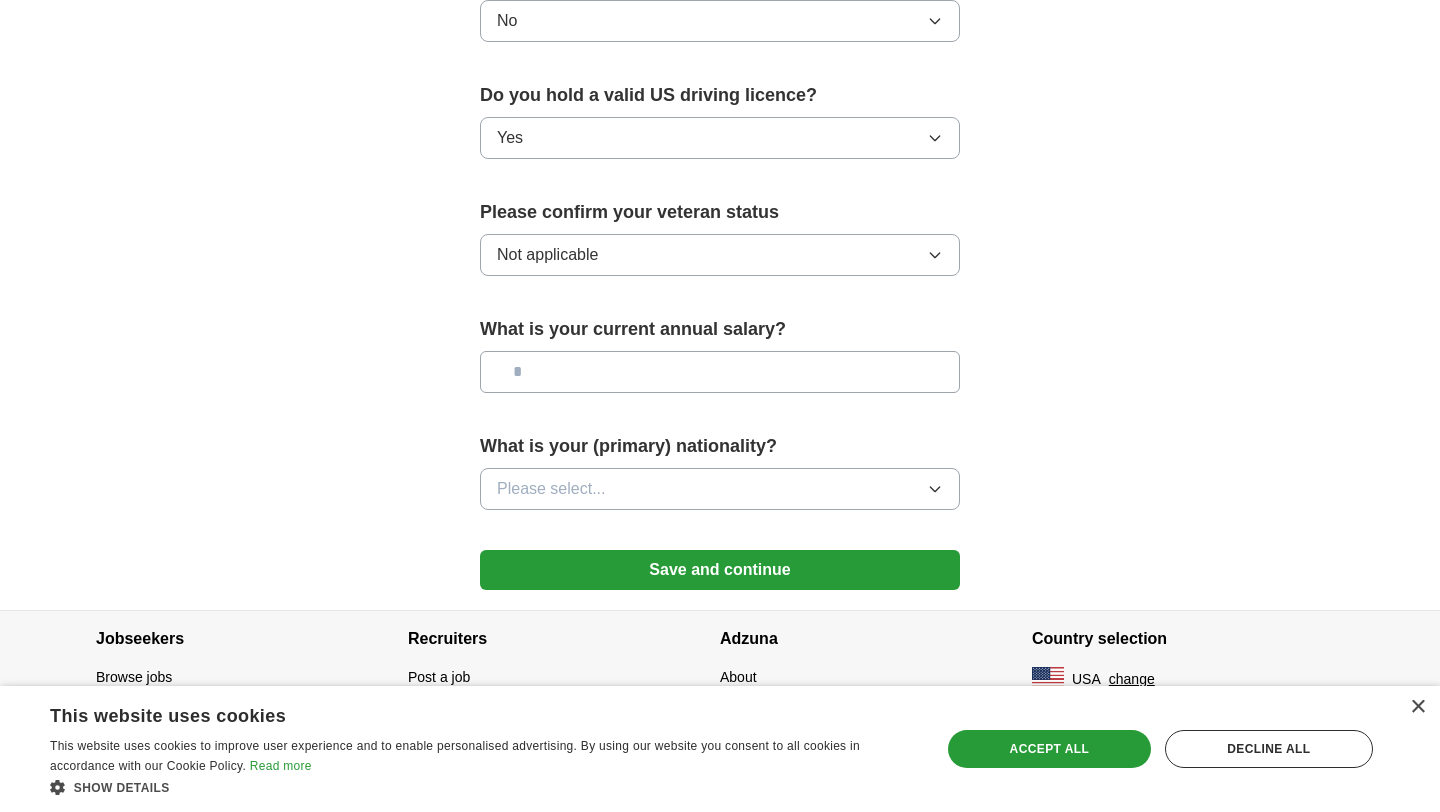 click on "What is your (primary) nationality? Please select..." at bounding box center (720, 479) 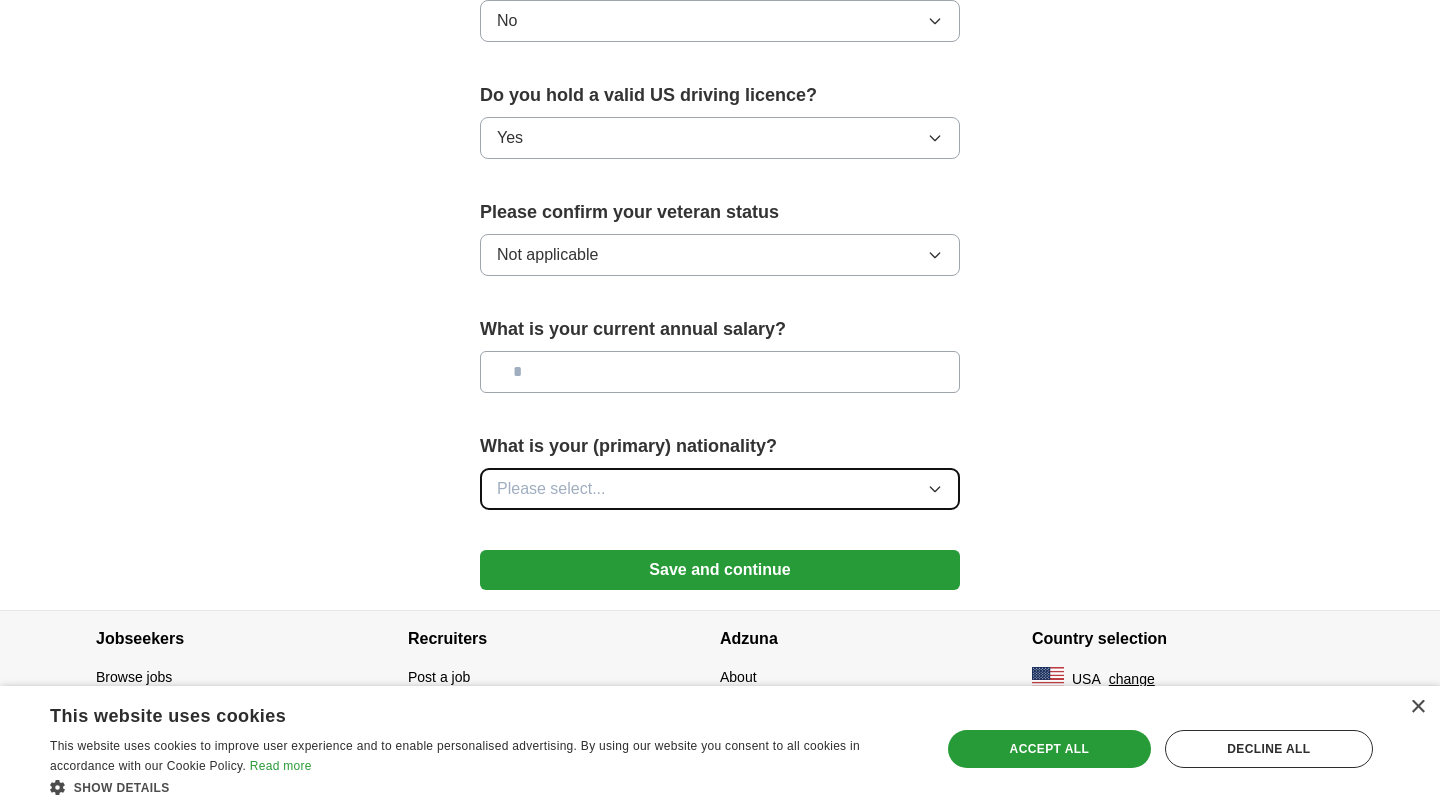 click on "Please select..." at bounding box center [720, 489] 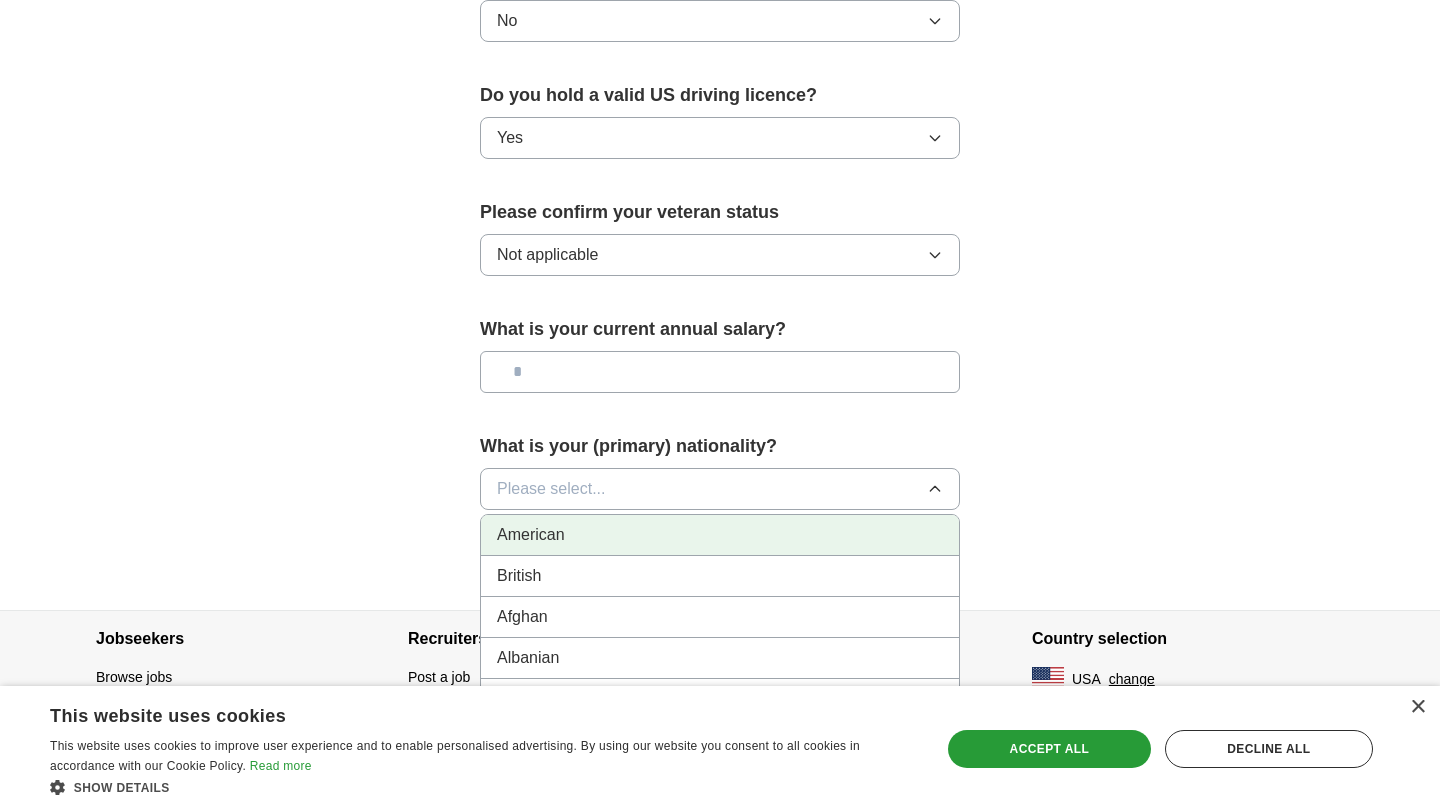click on "American" at bounding box center [720, 535] 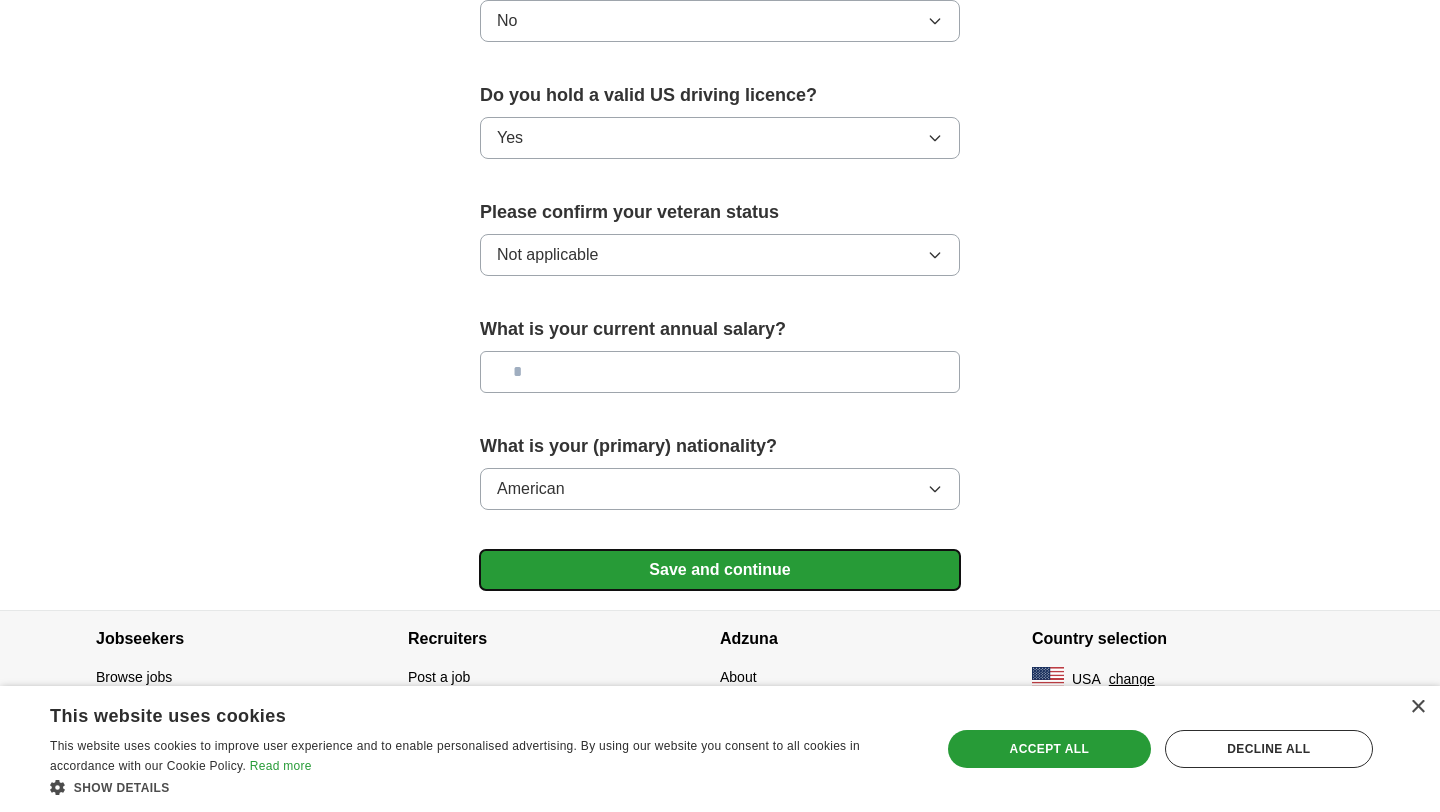 click on "Save and continue" at bounding box center [720, 570] 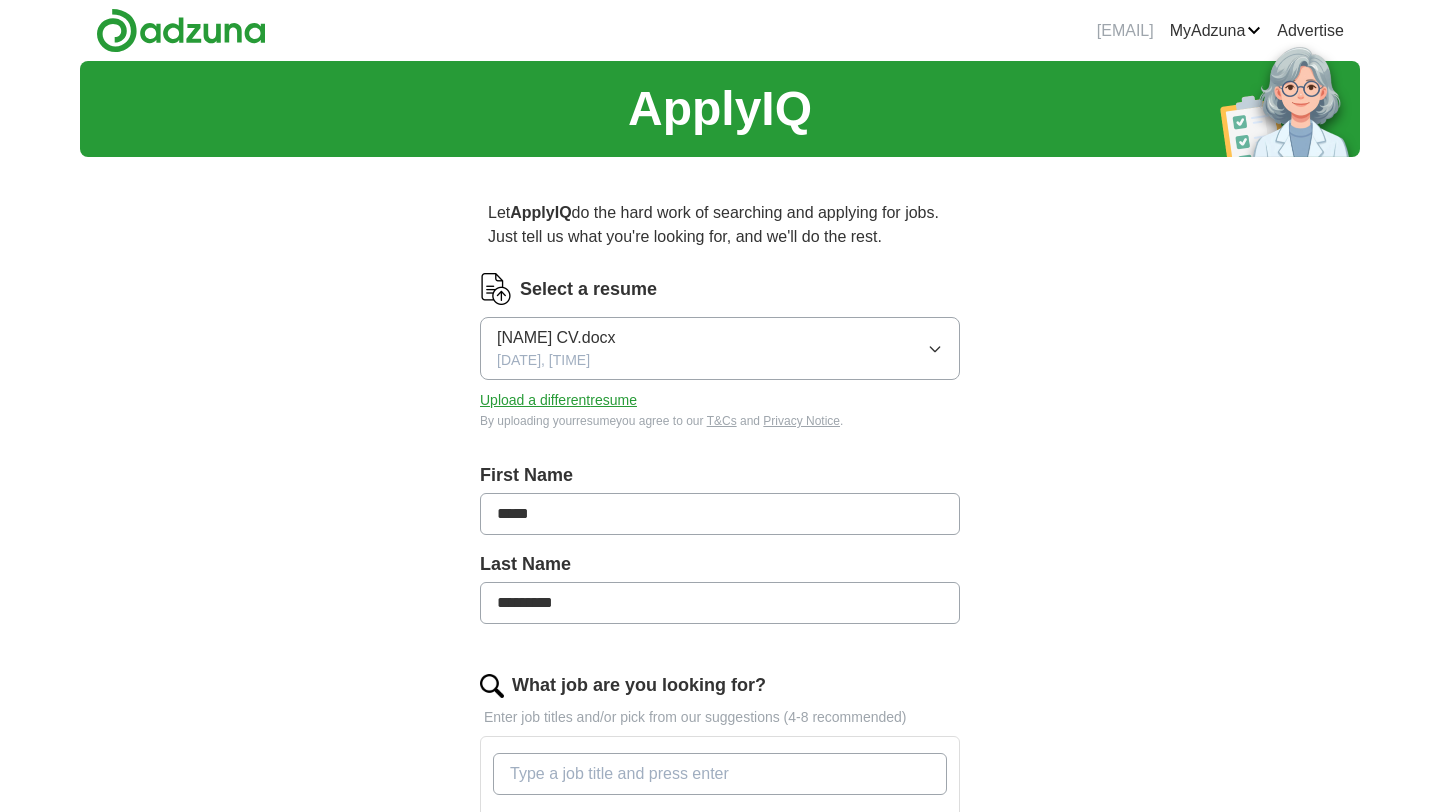 scroll, scrollTop: 0, scrollLeft: 0, axis: both 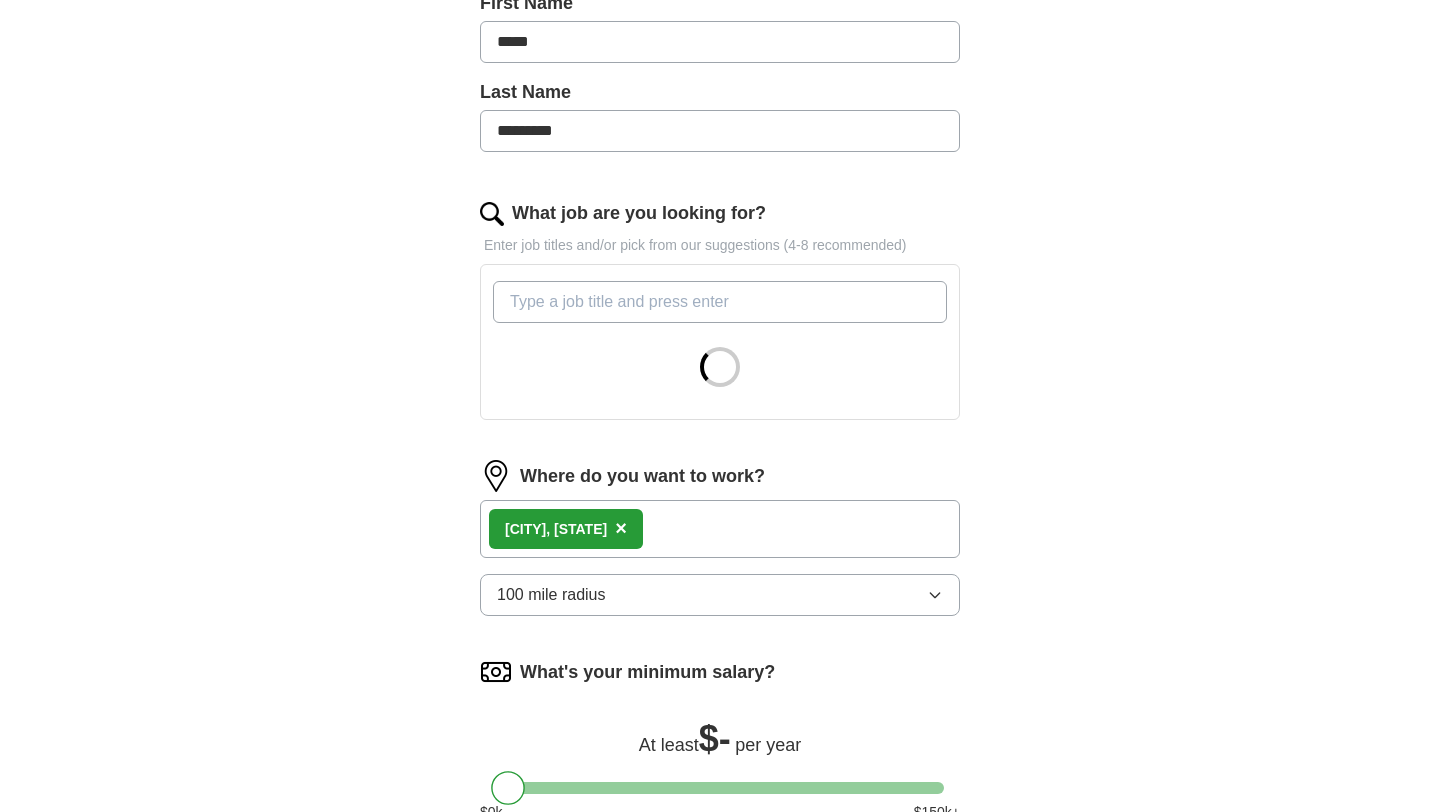 click on "[CITY], [STATE]" at bounding box center [720, 529] 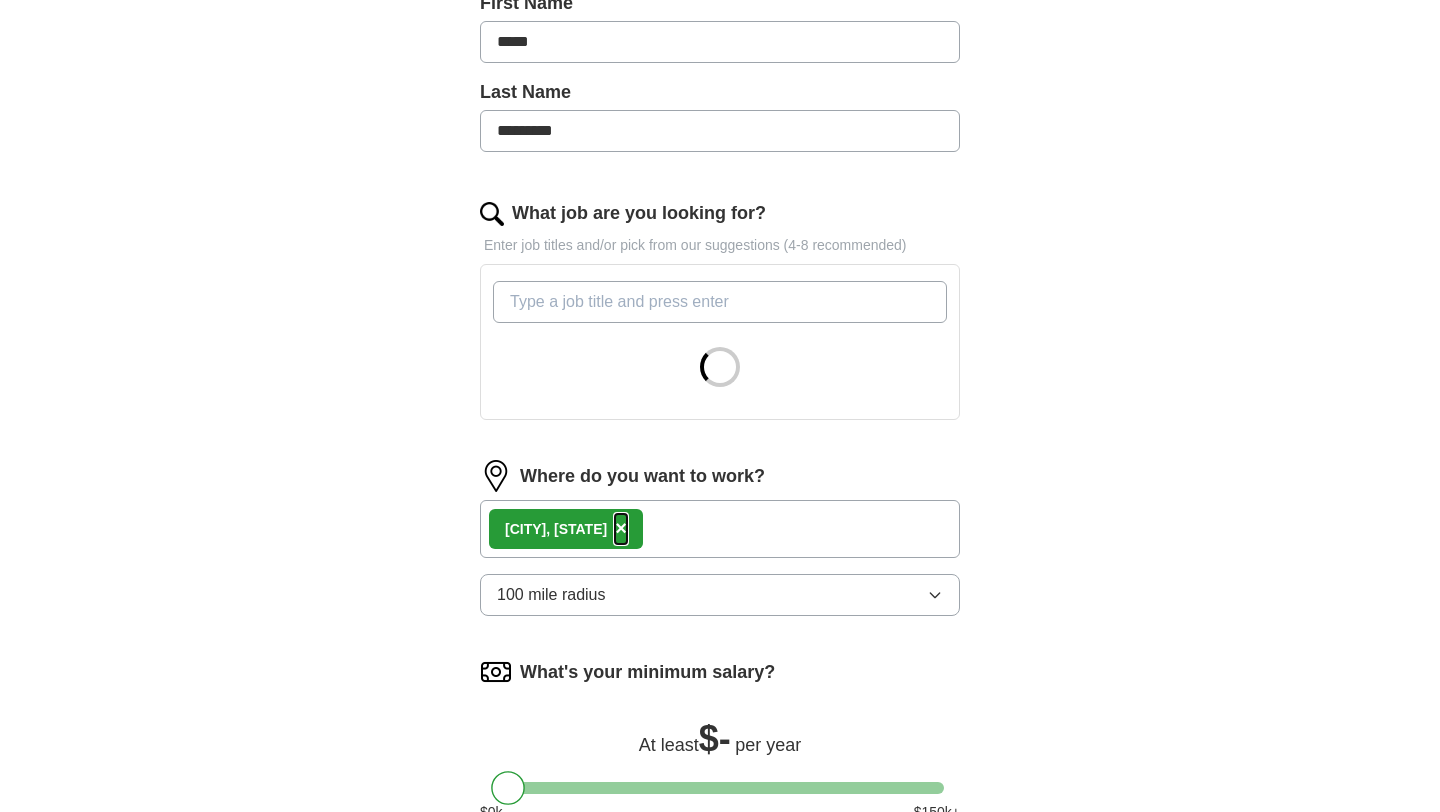 click on "×" at bounding box center [621, 528] 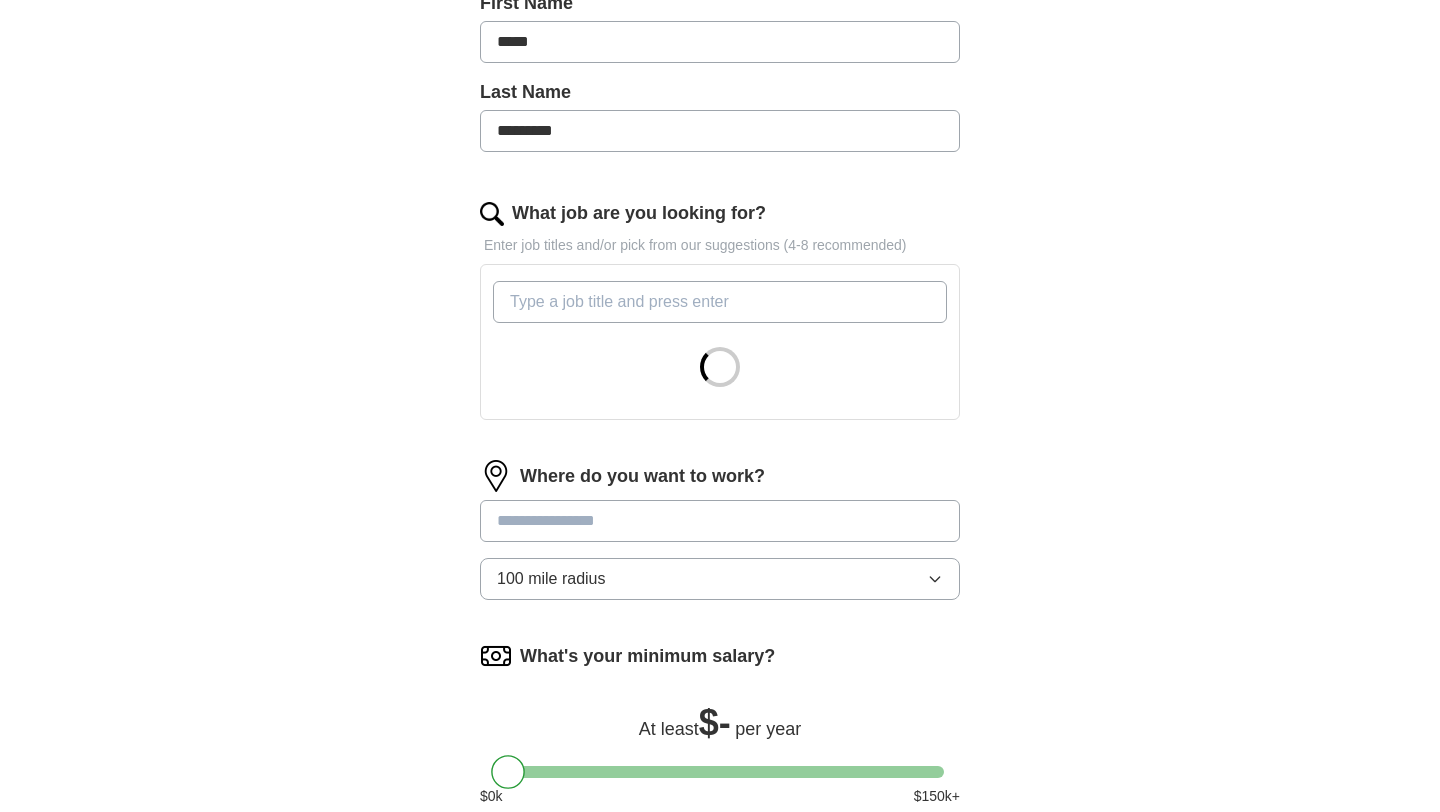 click at bounding box center (720, 521) 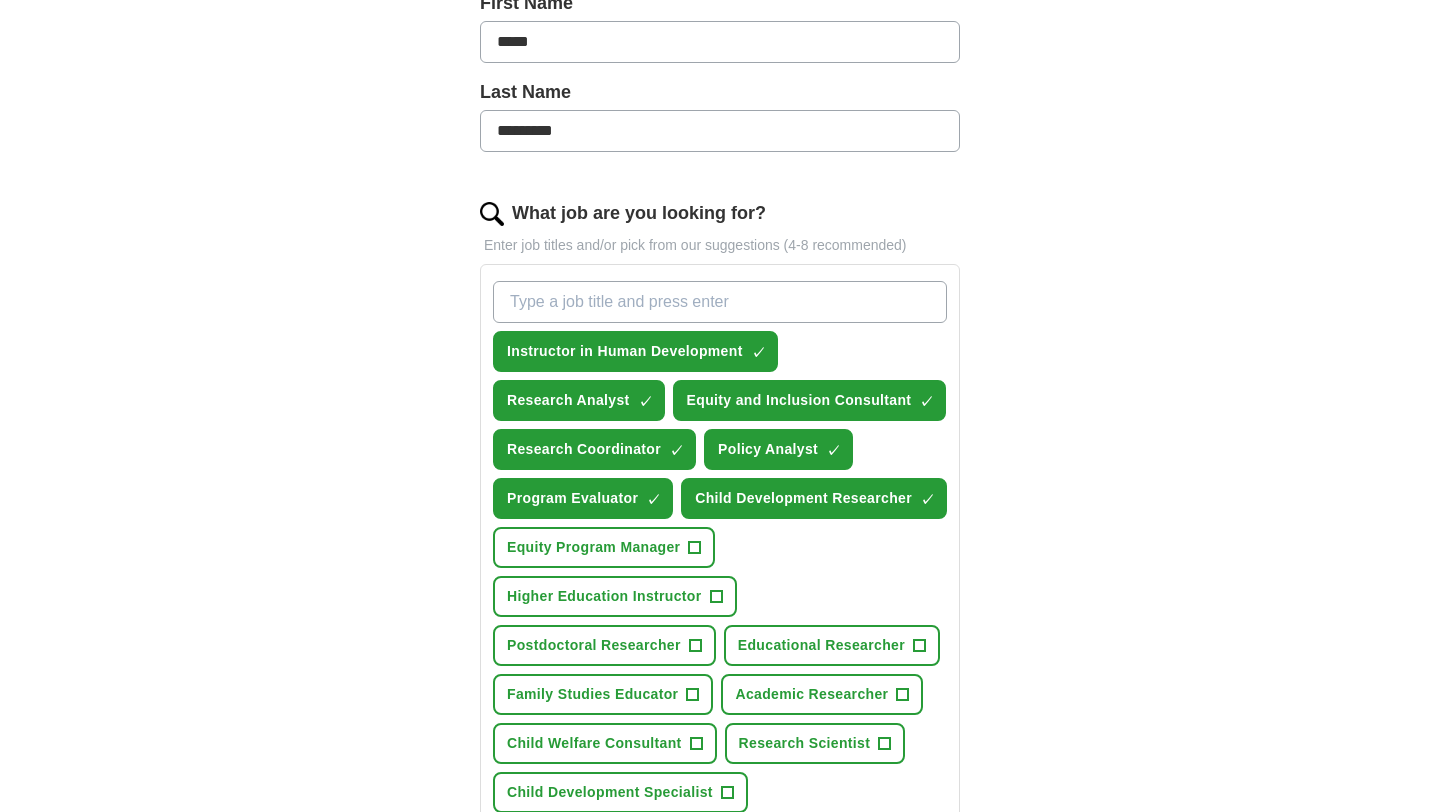 scroll, scrollTop: 650, scrollLeft: 0, axis: vertical 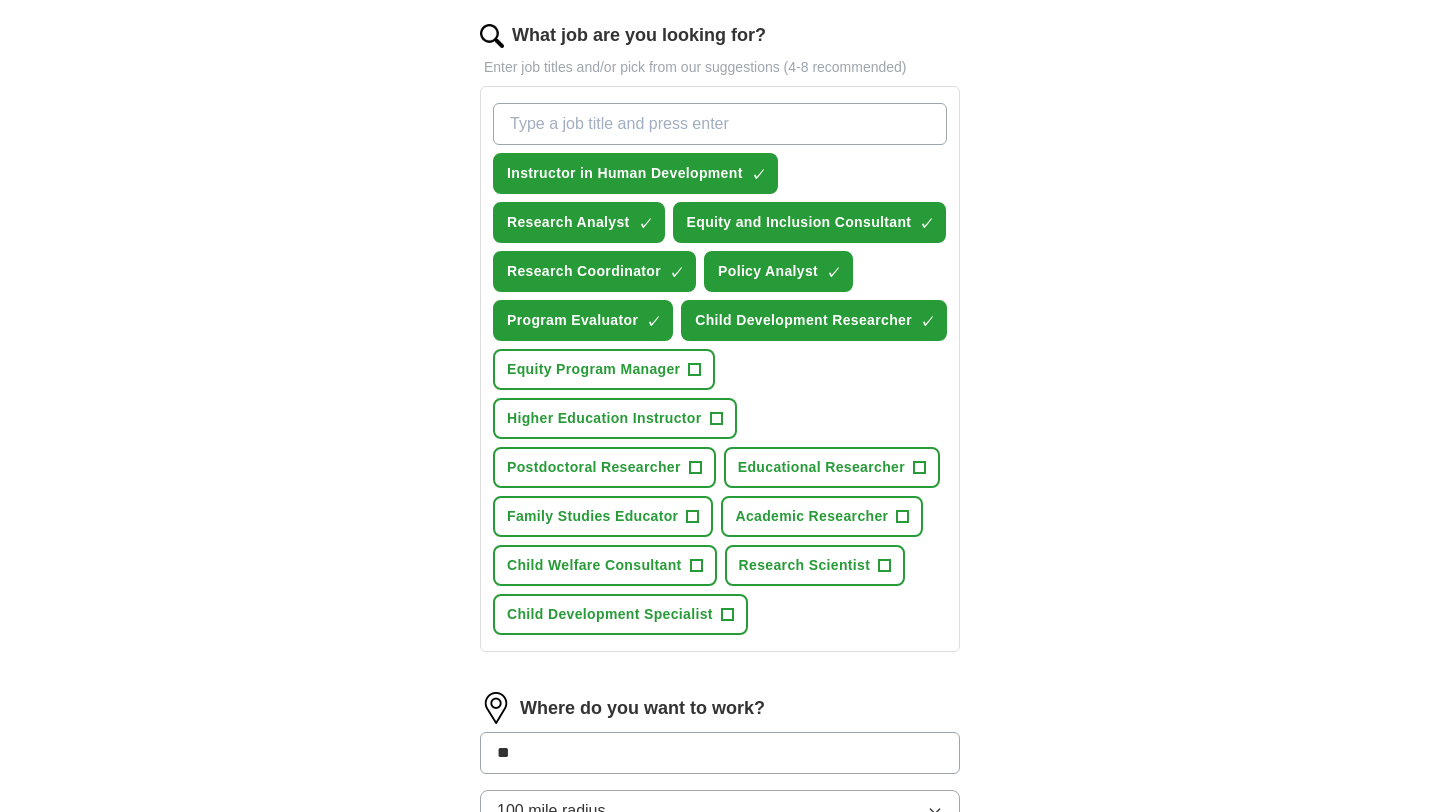 type on "***" 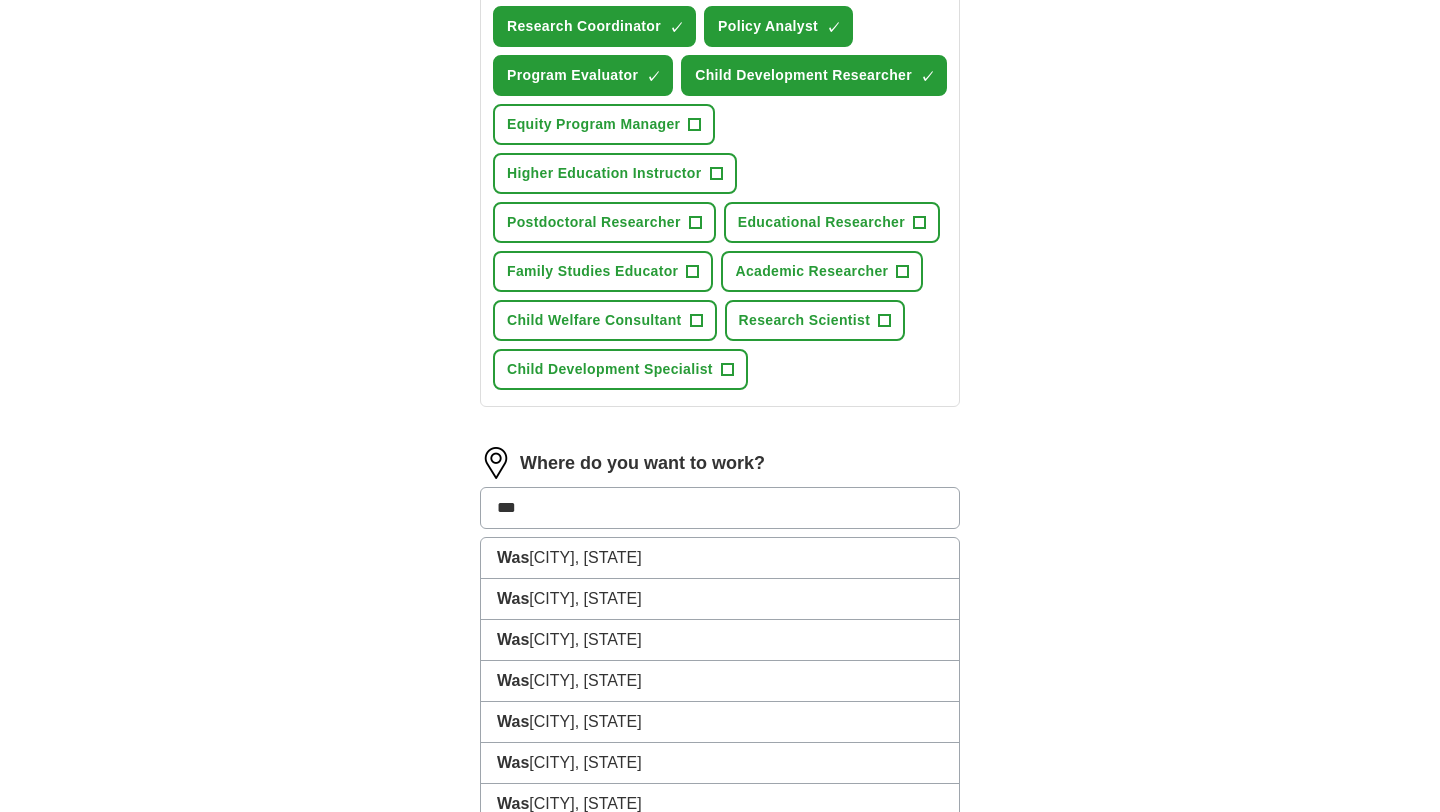 scroll, scrollTop: 896, scrollLeft: 0, axis: vertical 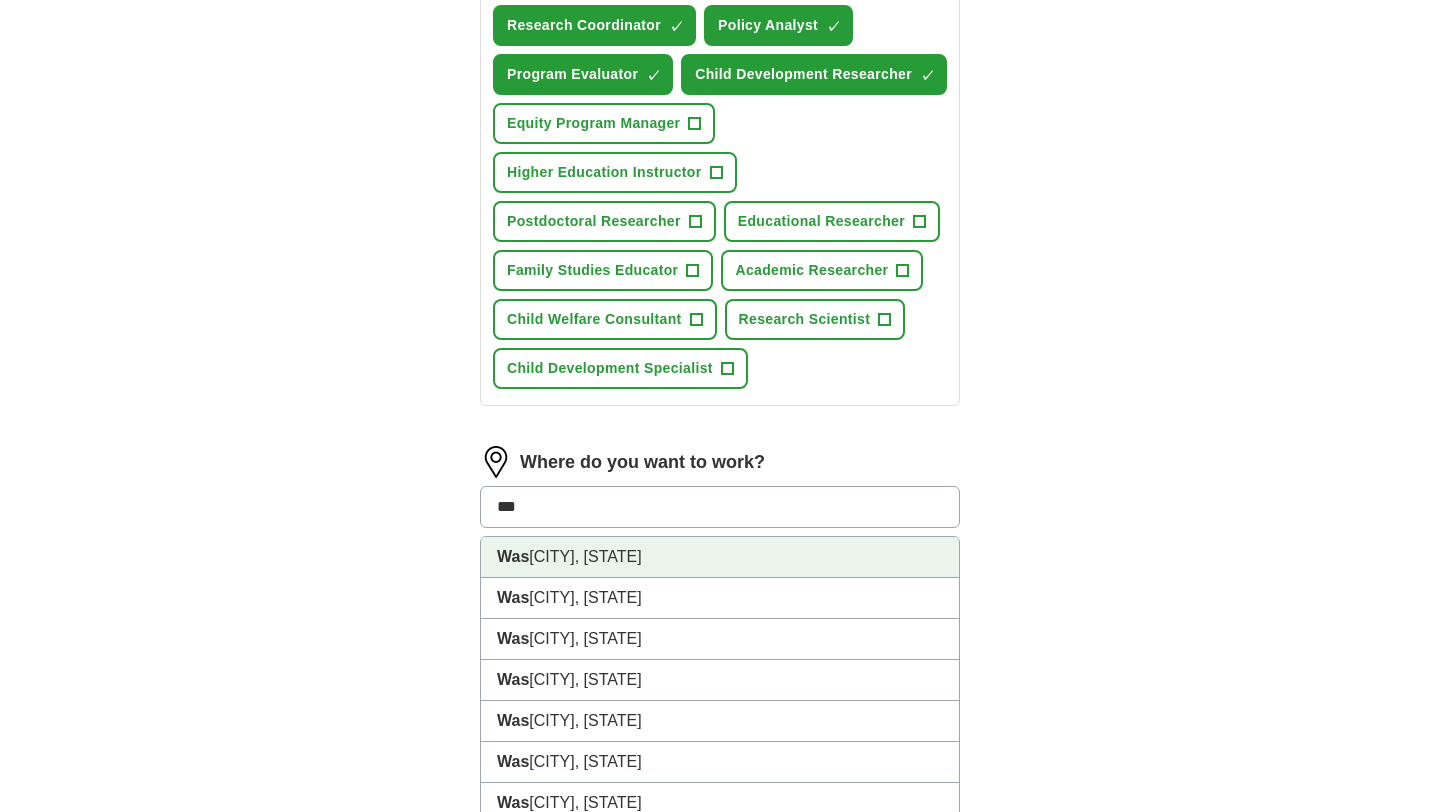 click on "[CITY], [STATE]" at bounding box center [720, 557] 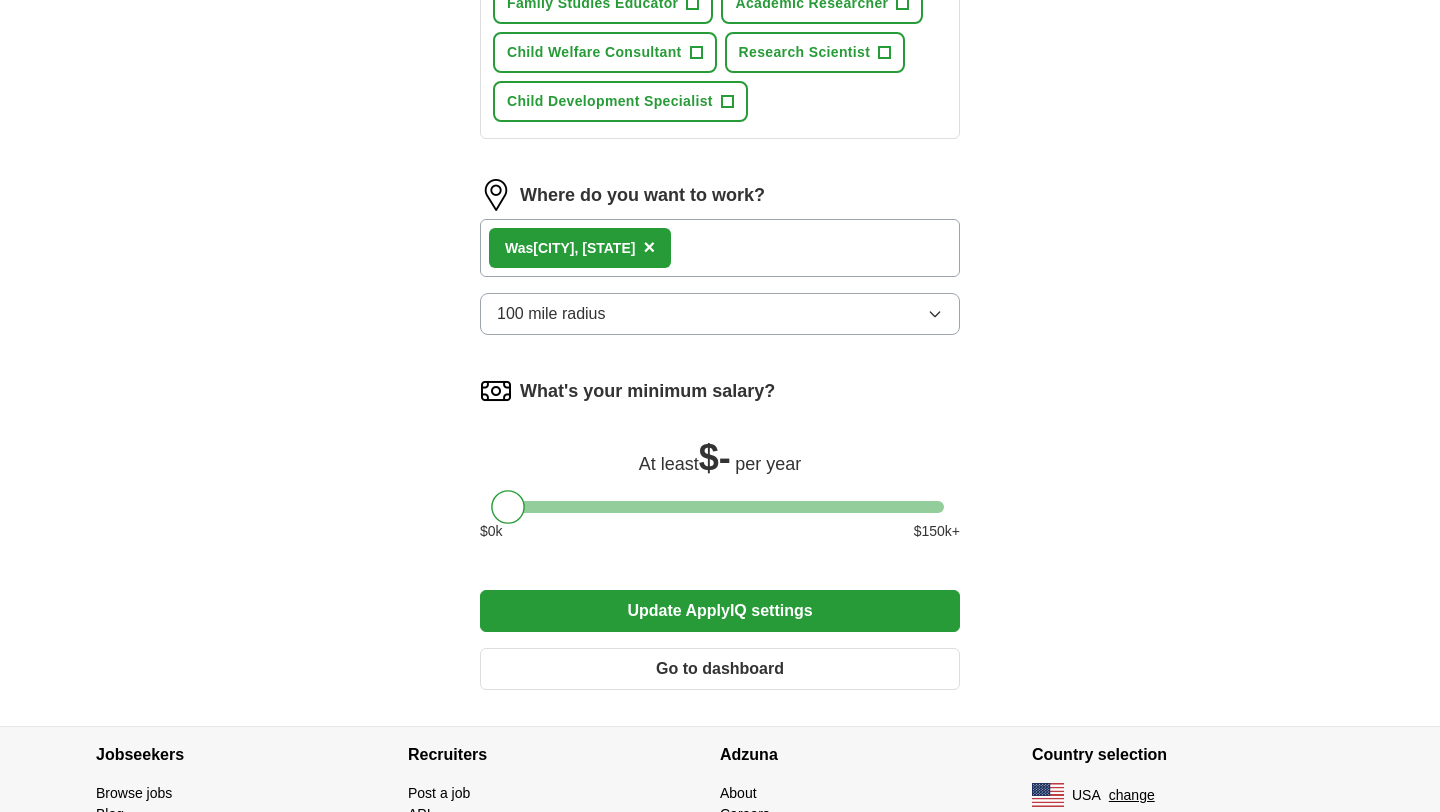 scroll, scrollTop: 1328, scrollLeft: 0, axis: vertical 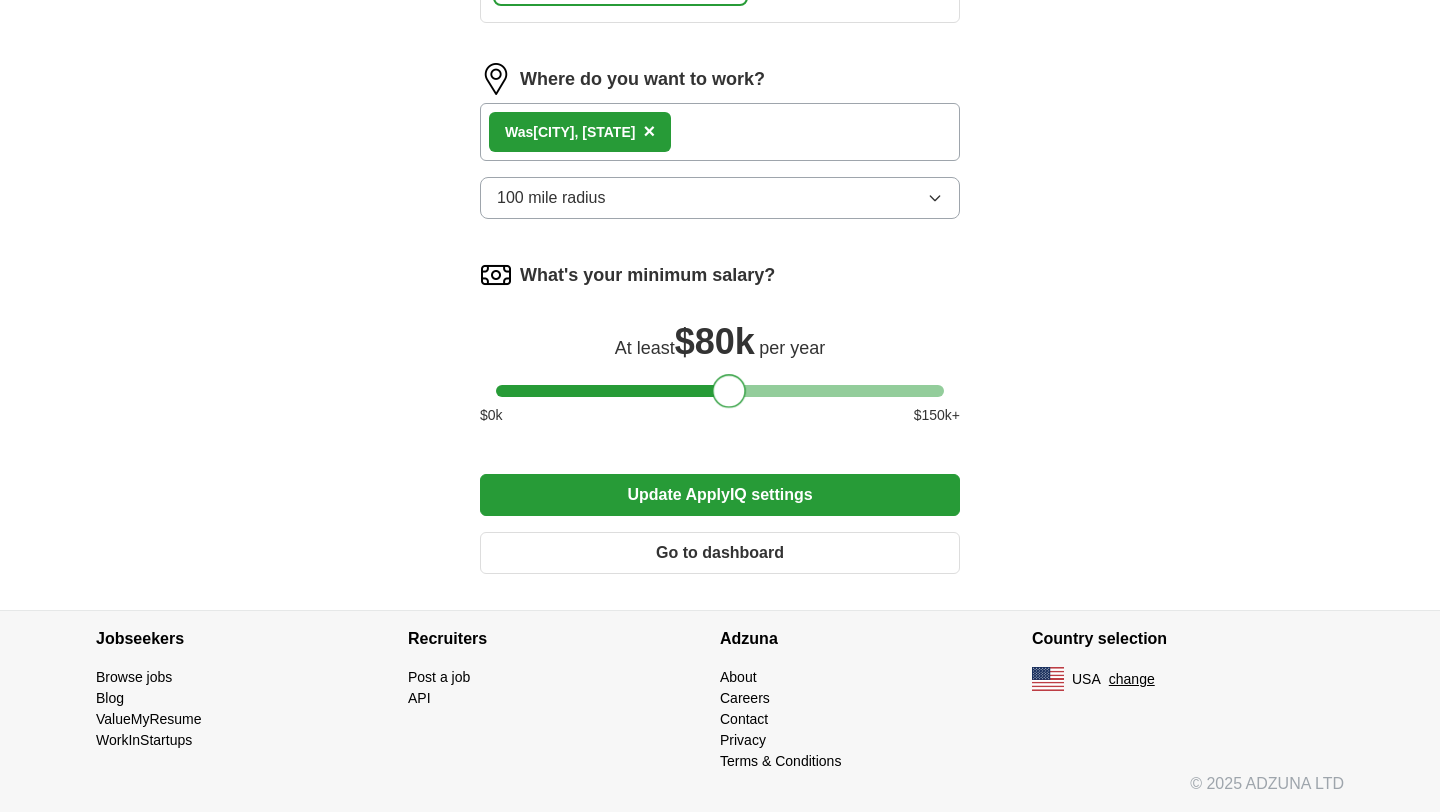 drag, startPoint x: 505, startPoint y: 382, endPoint x: 725, endPoint y: 384, distance: 220.0091 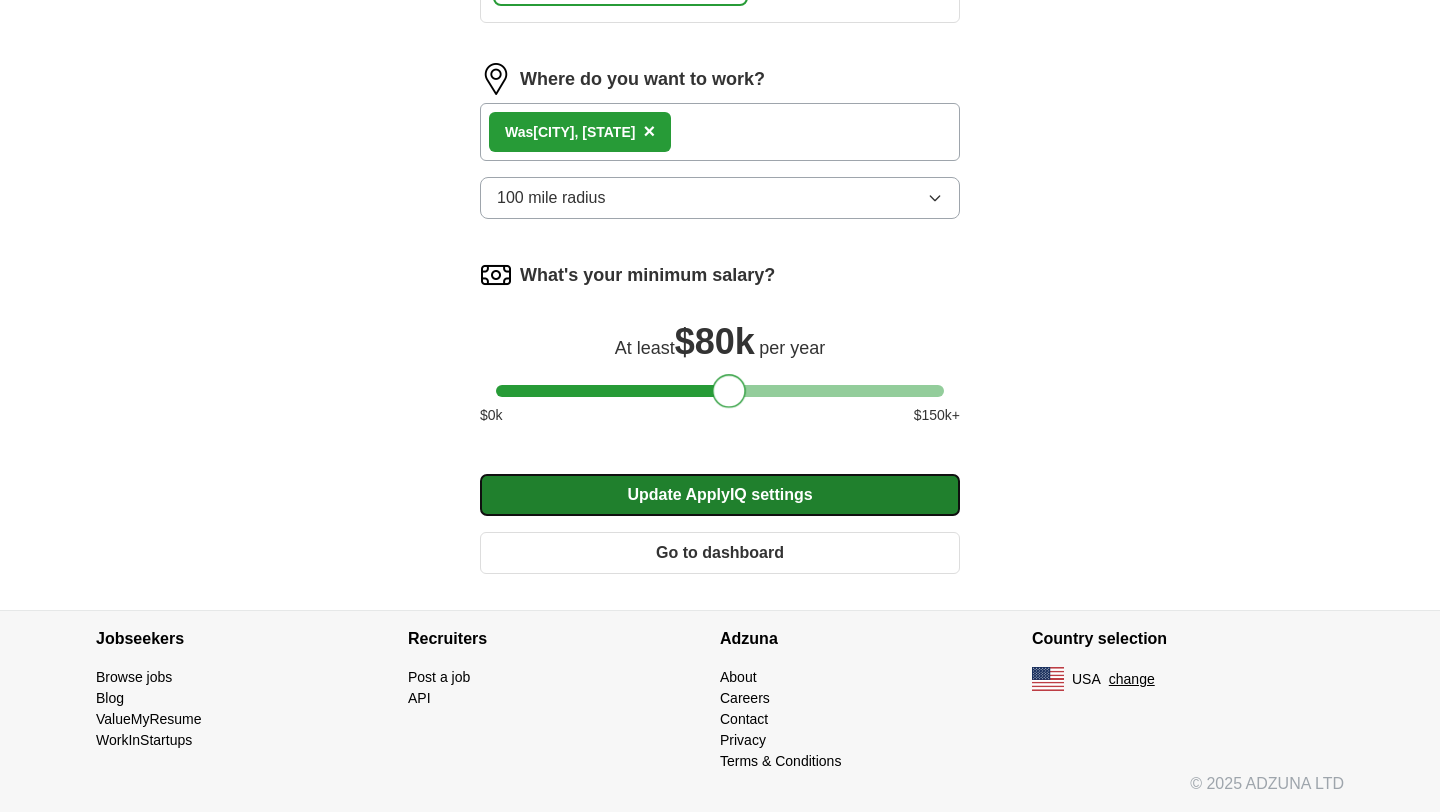 click on "Update ApplyIQ settings" at bounding box center [720, 495] 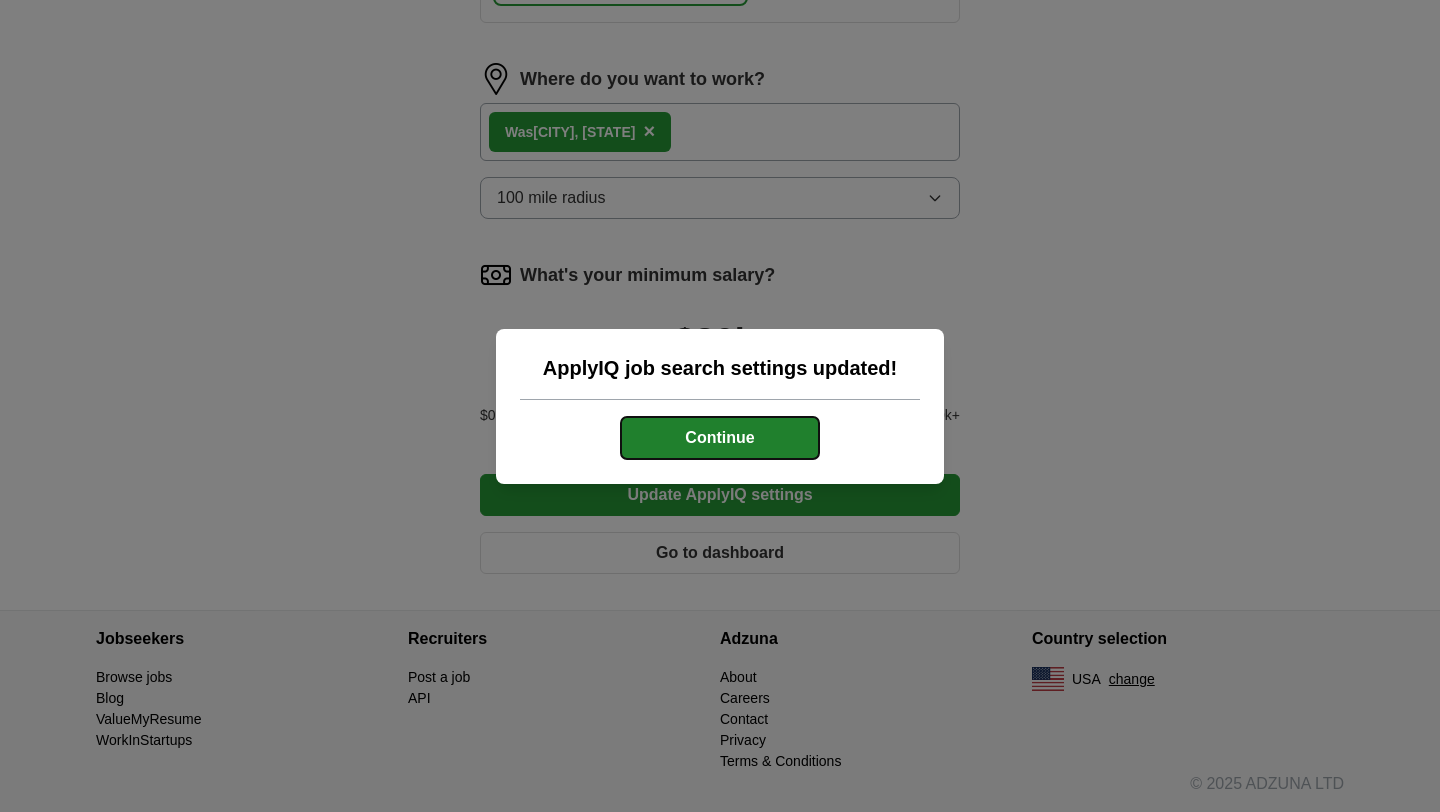 click on "Continue" at bounding box center [720, 438] 